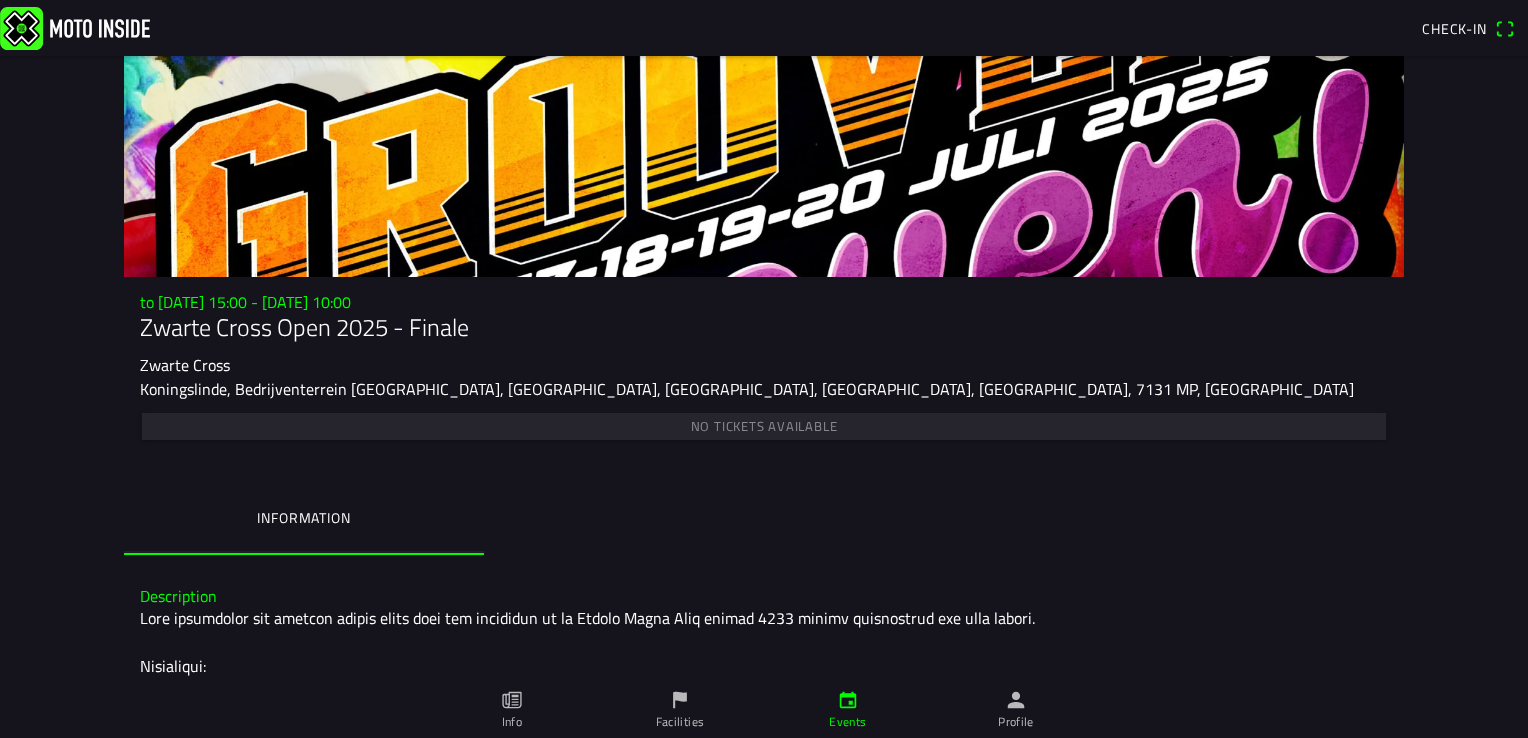 scroll, scrollTop: 0, scrollLeft: 0, axis: both 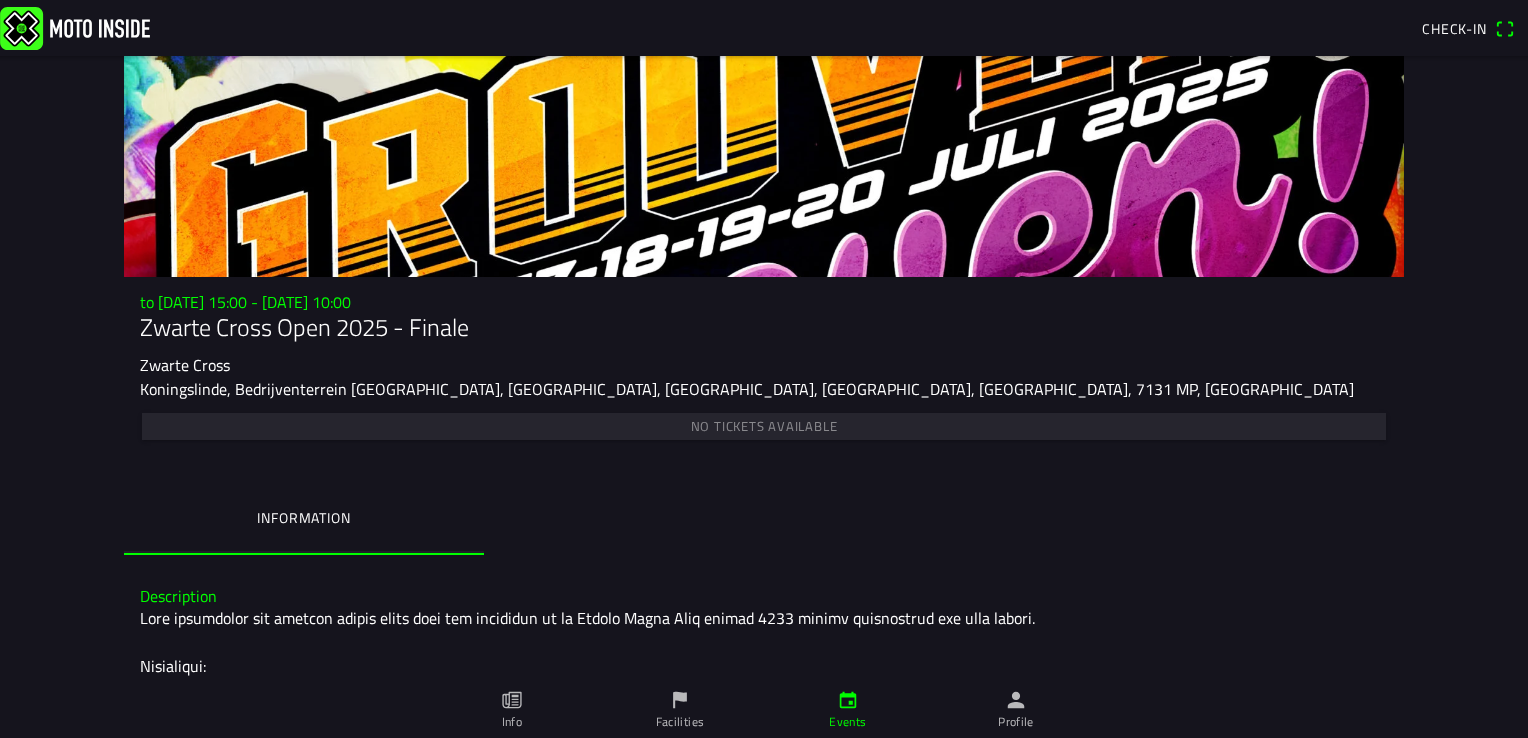 click on "Check-in" at bounding box center (1454, 28) 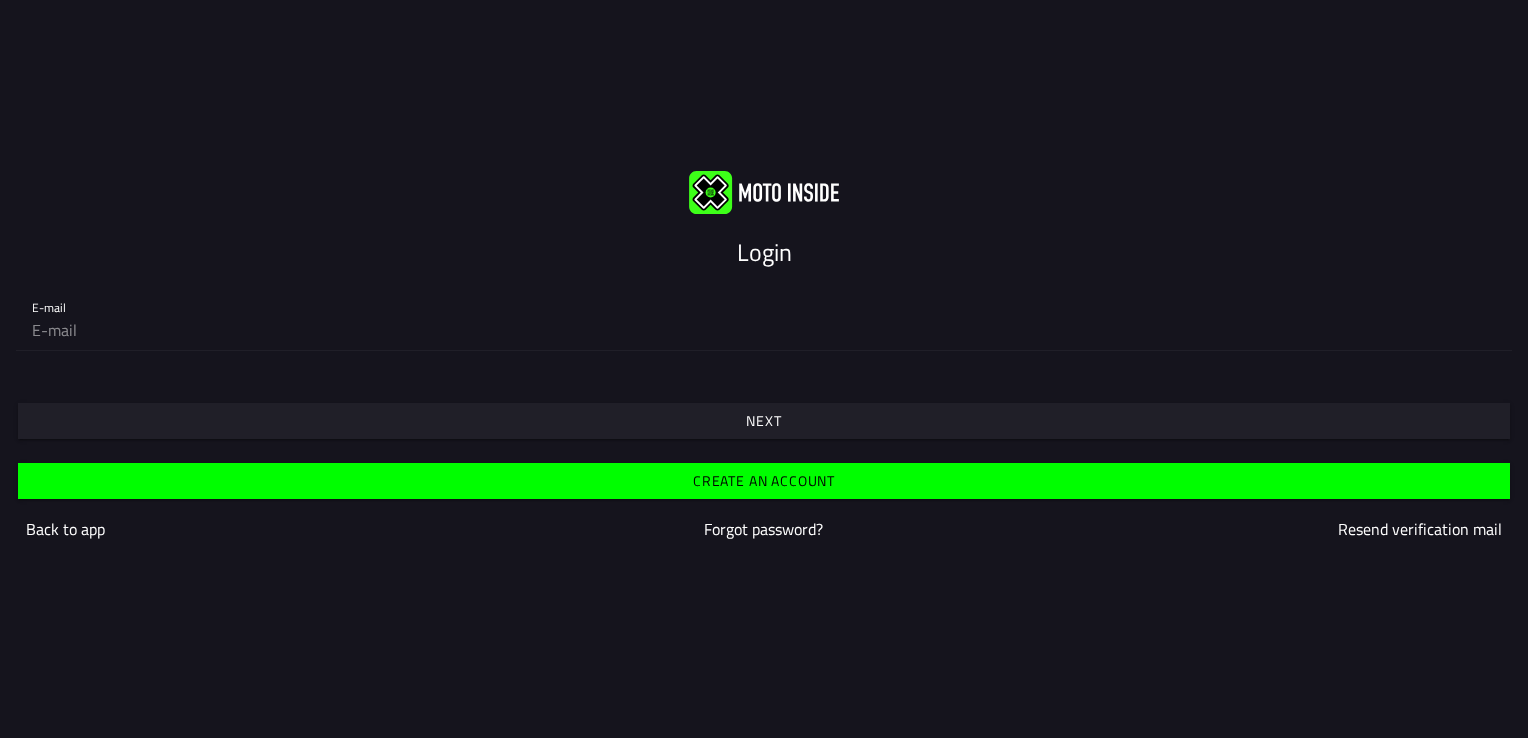 click at bounding box center (764, 391) 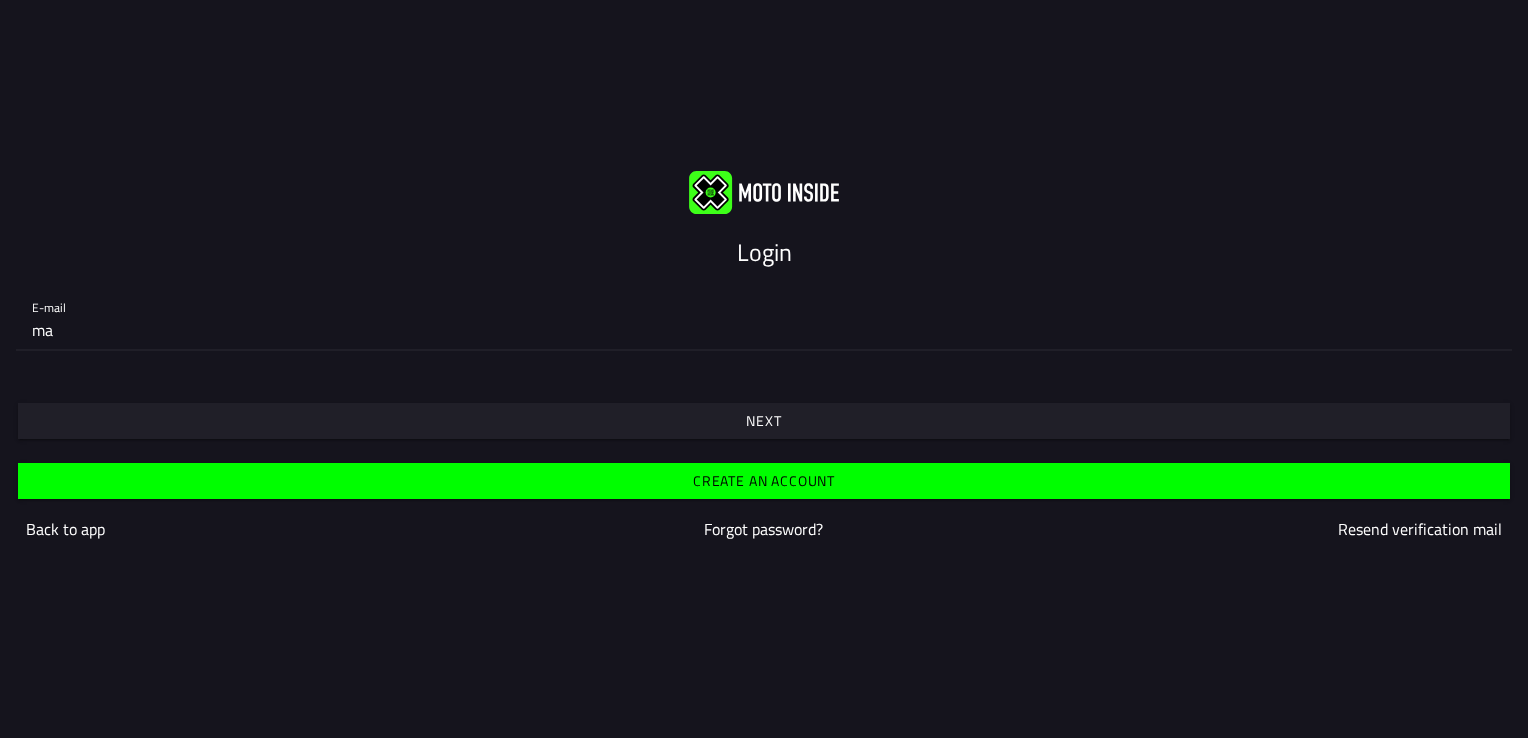 type on "m" 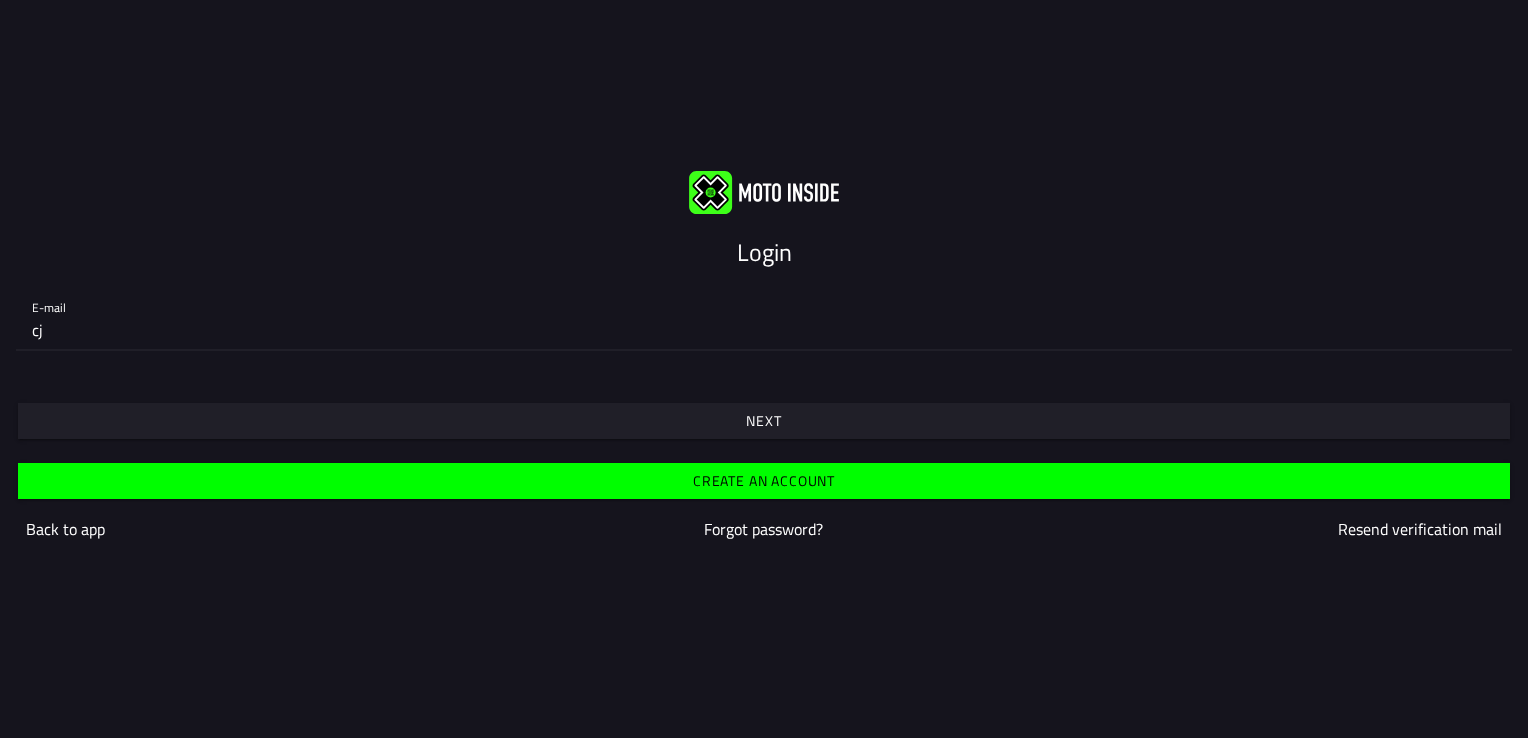 type on "cj@cjhandel.dk" 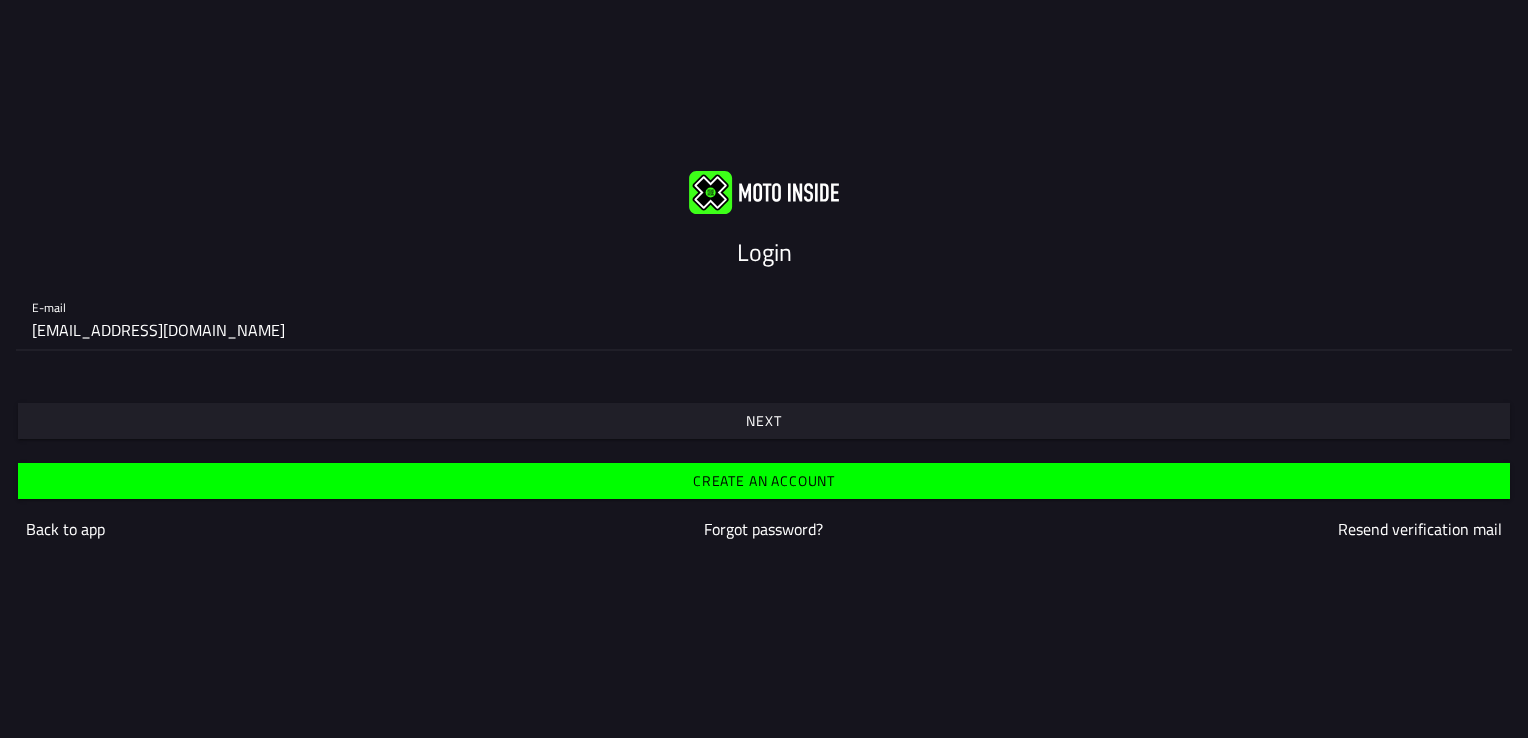 click on "Next" at bounding box center (763, 421) 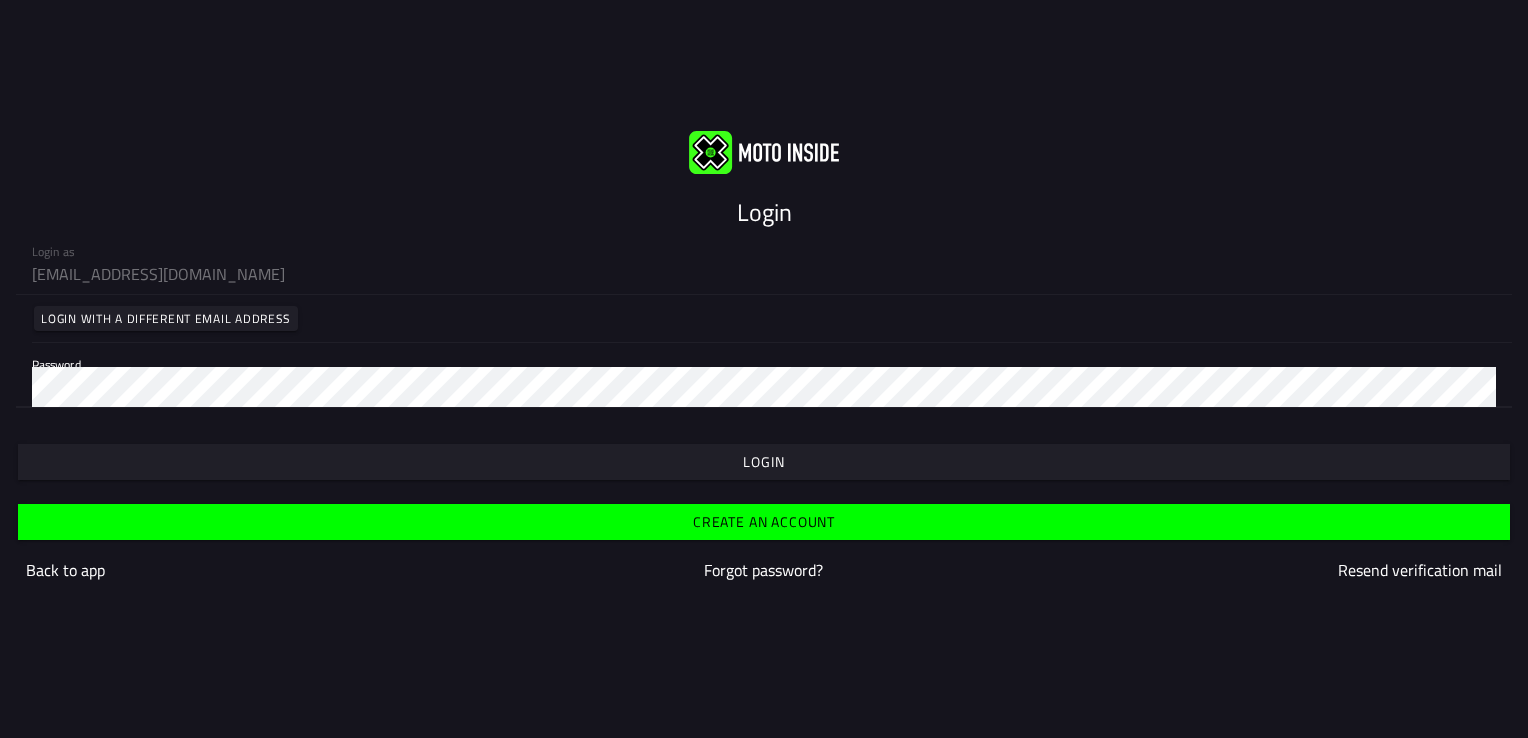 click on "Forgot password?" 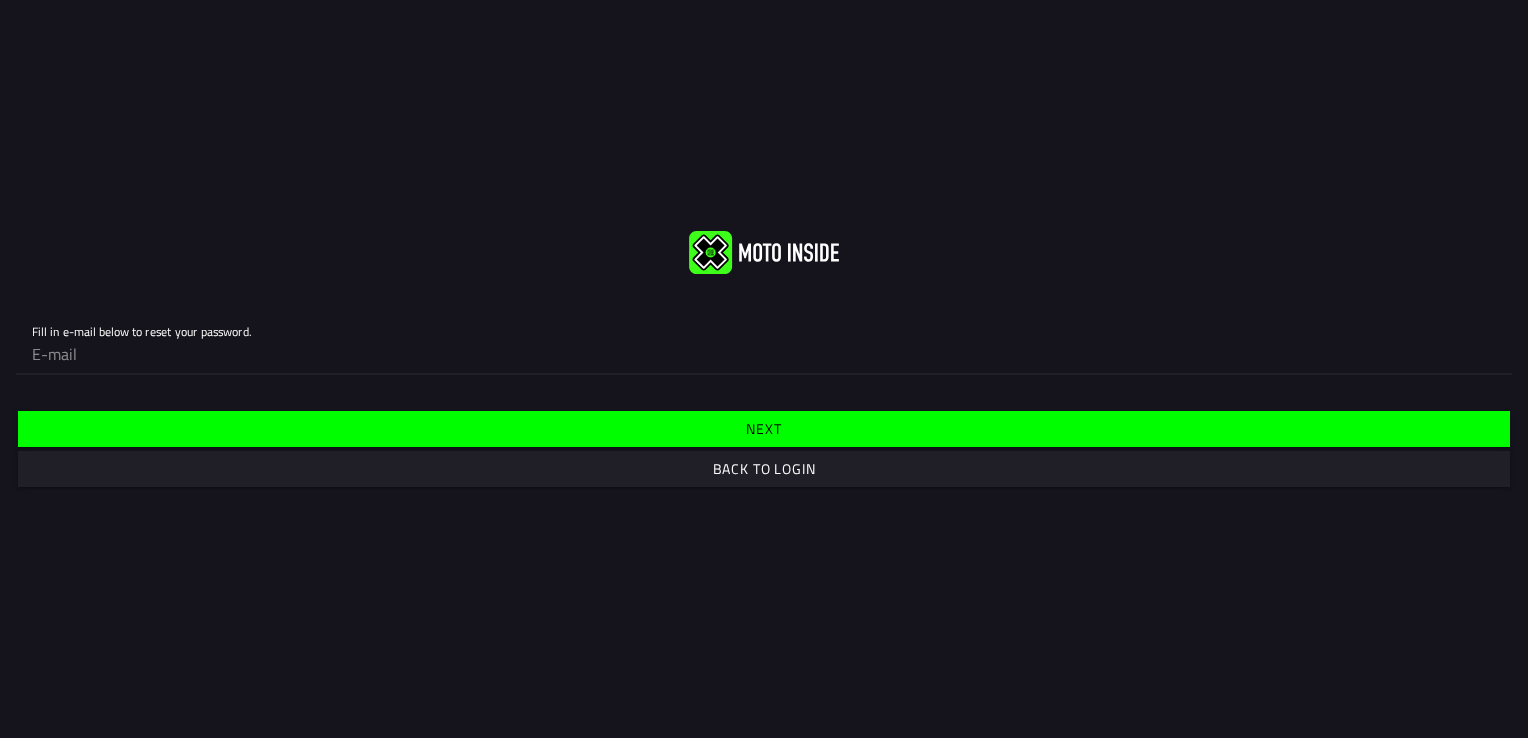 click 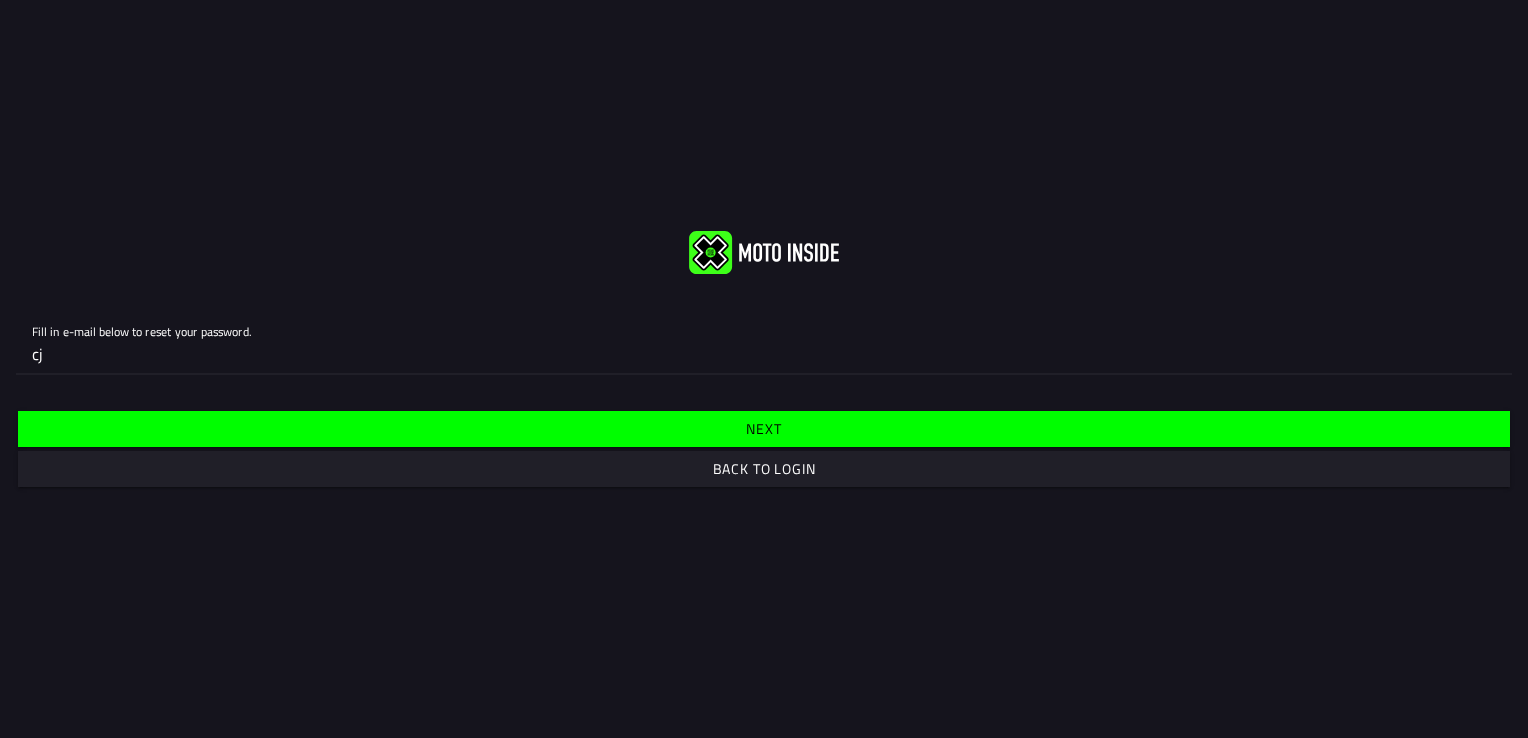 type on "cj@cjhandel.dk" 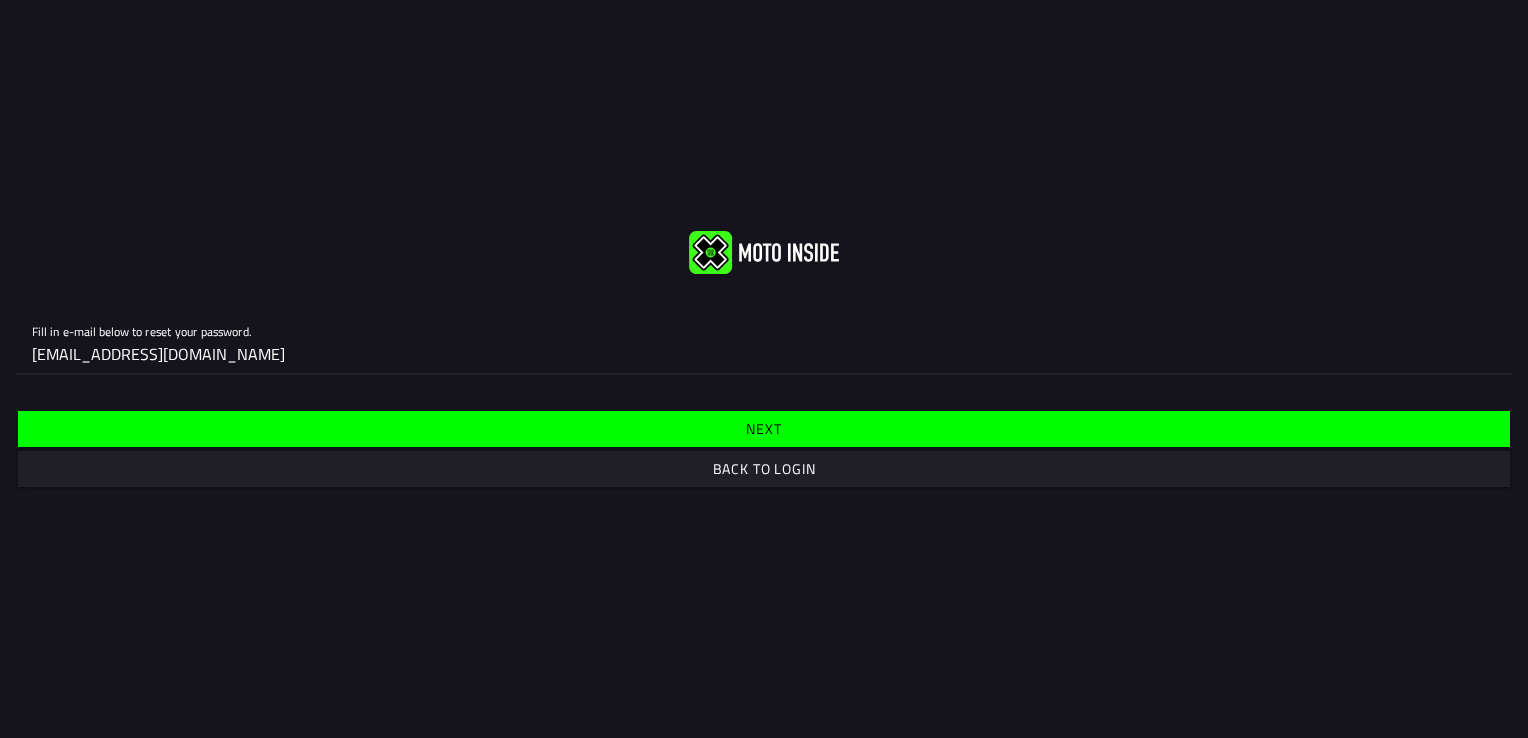 click on "Next" at bounding box center [763, 429] 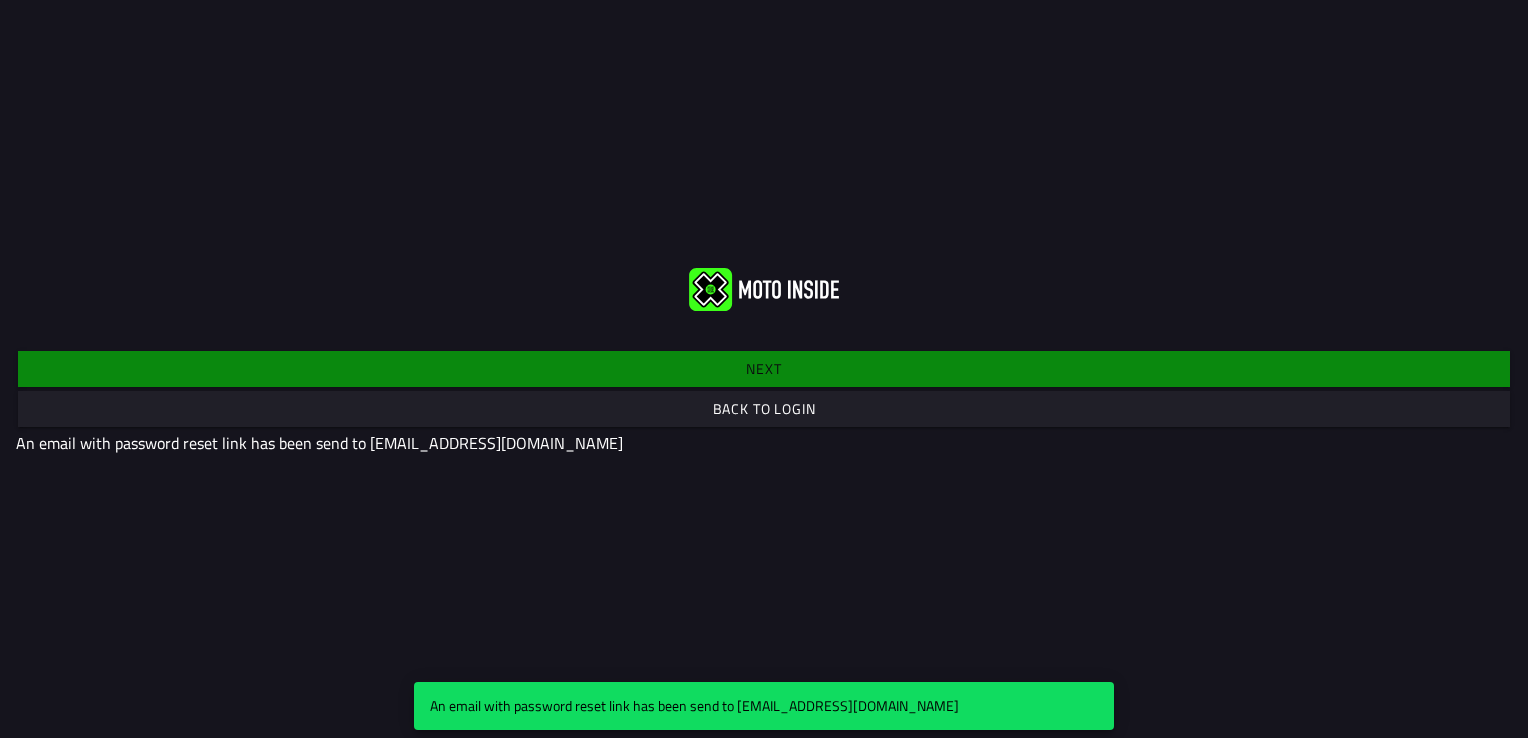 click on "Back to login" at bounding box center [0, 0] 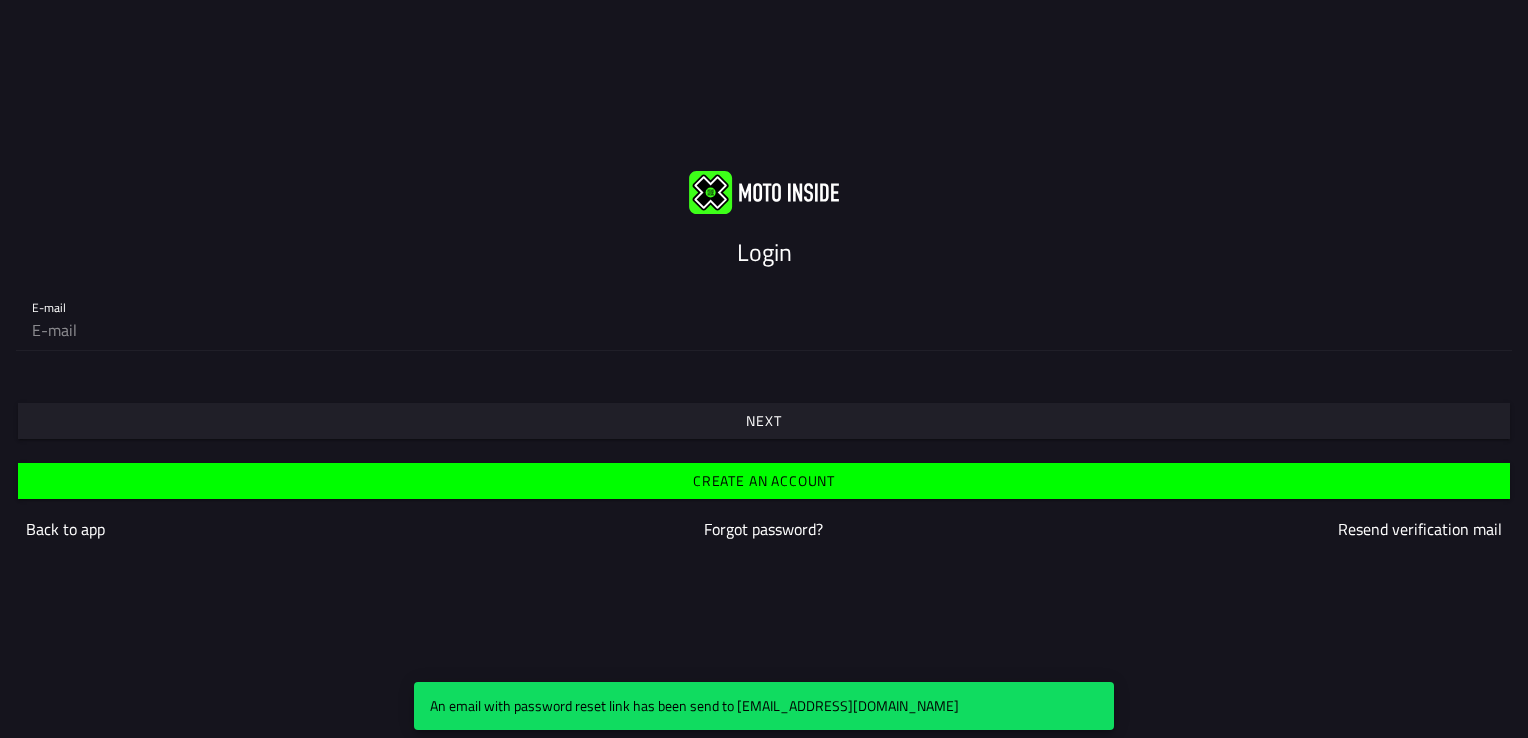 click on "Next" at bounding box center [763, 421] 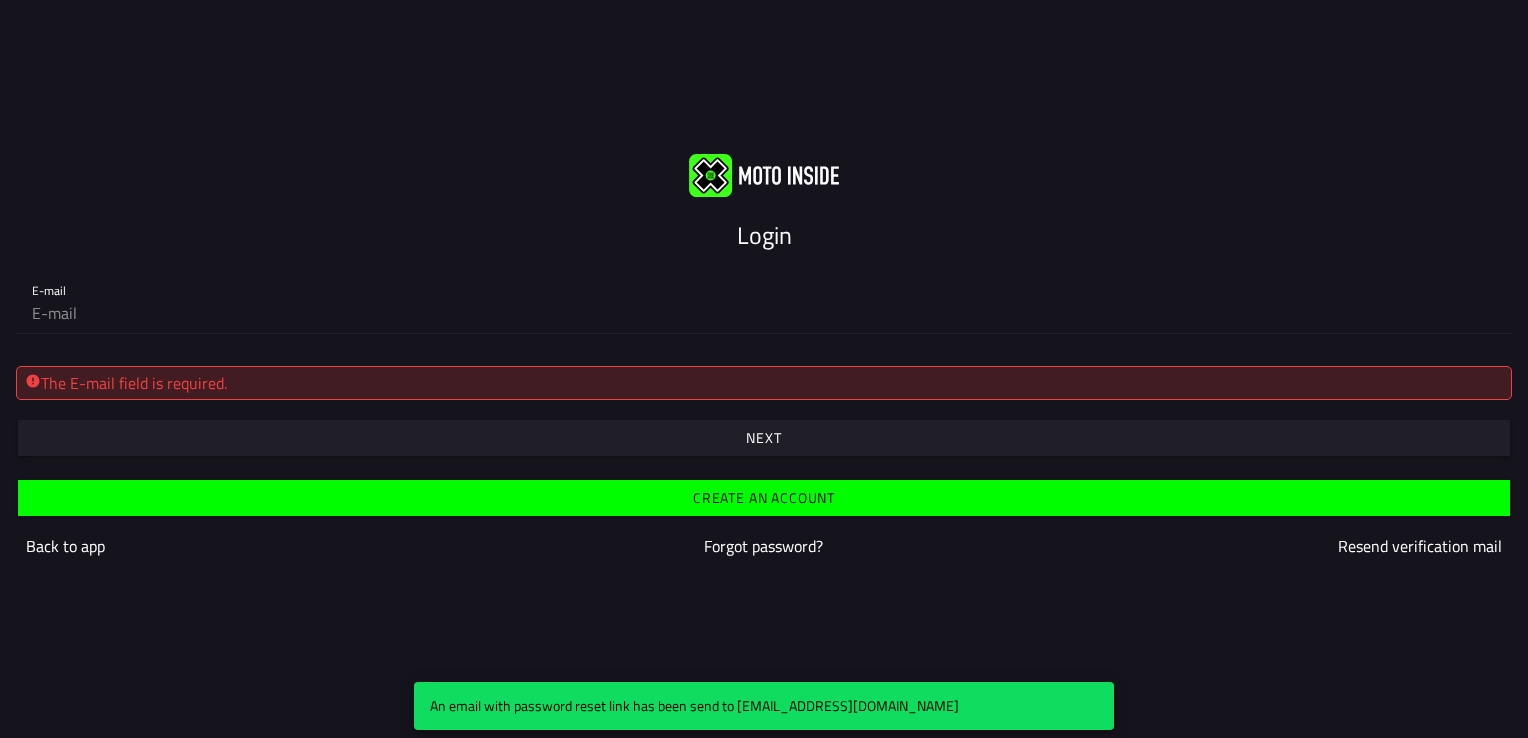 click on "The E-mail field is required.   Next" at bounding box center (764, 403) 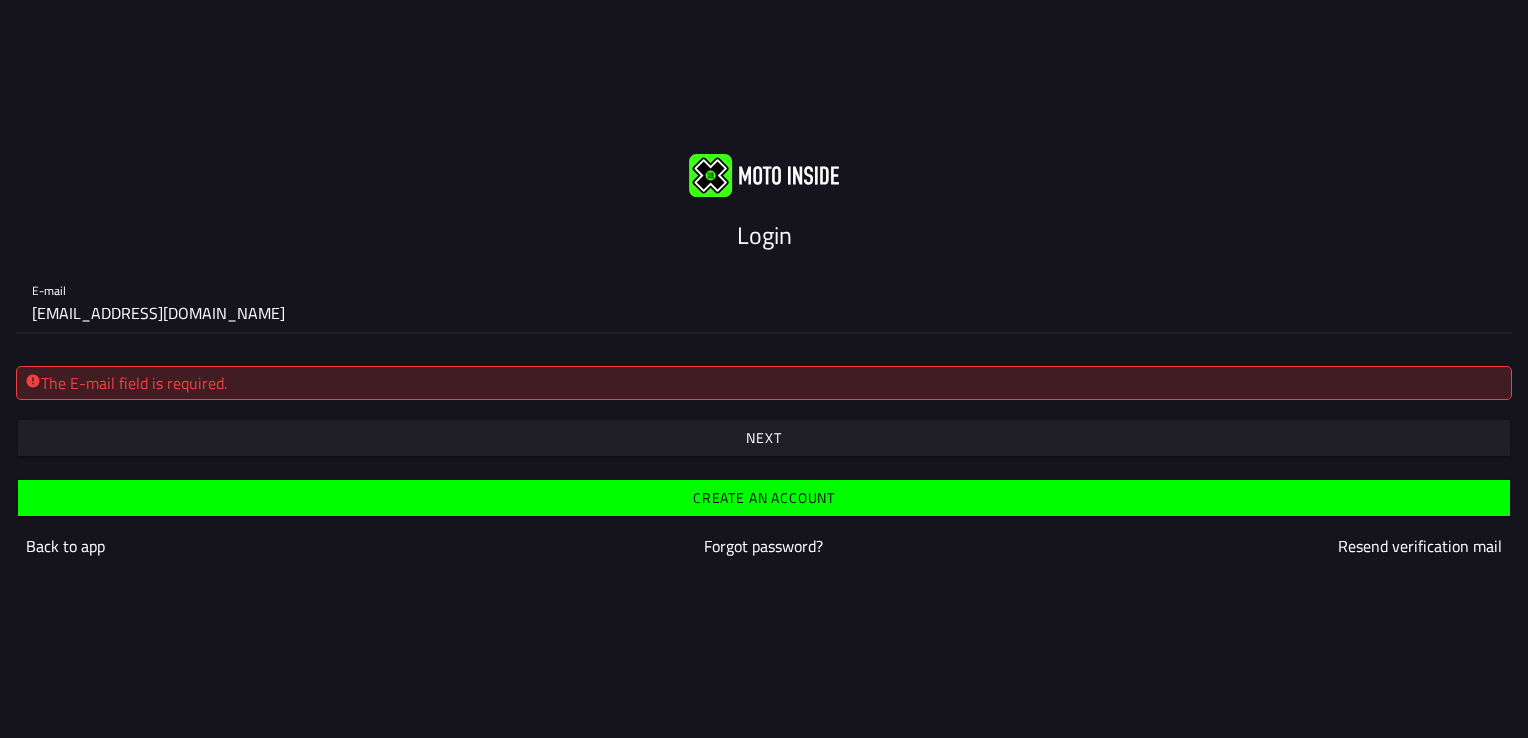 type on "cj@cjhandel.dk" 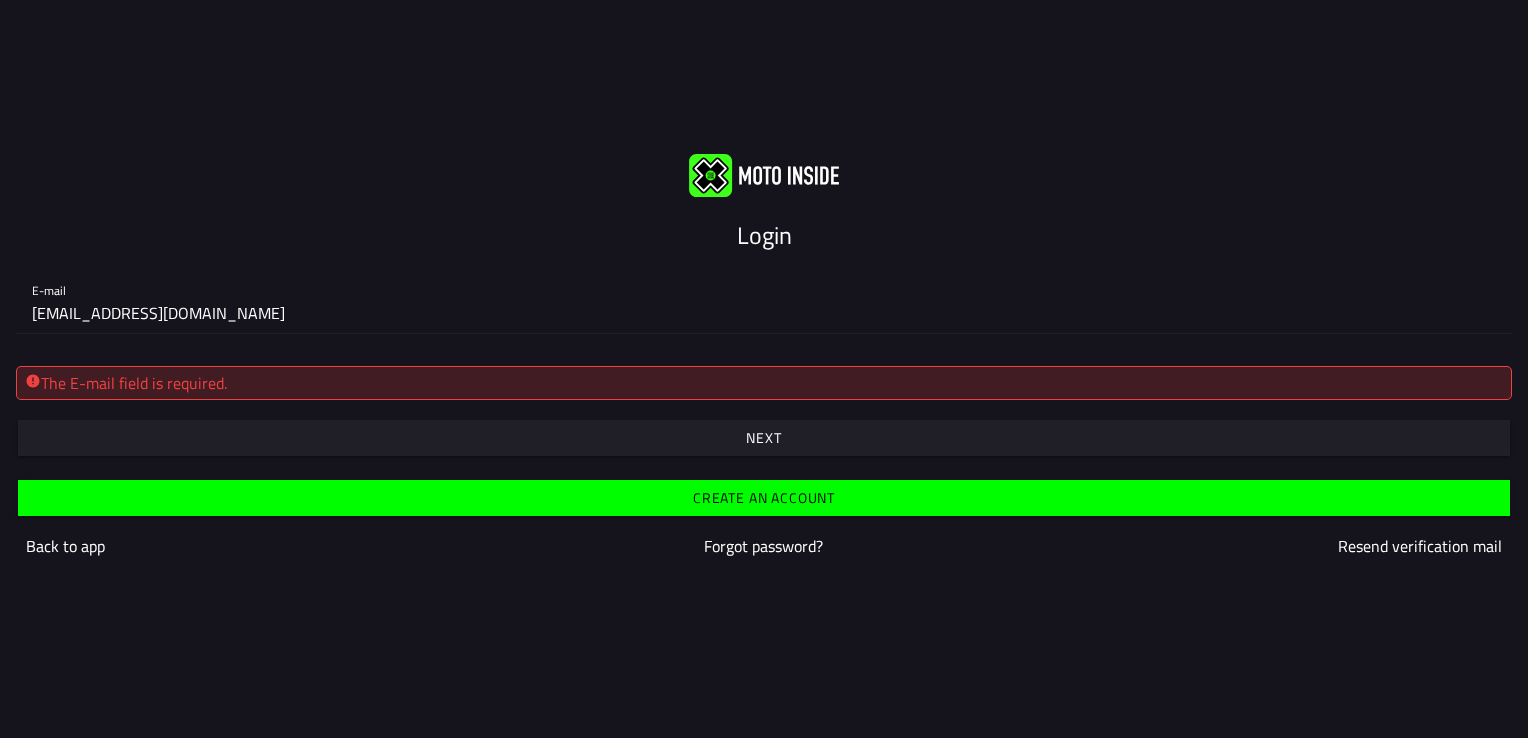 click at bounding box center (763, 438) 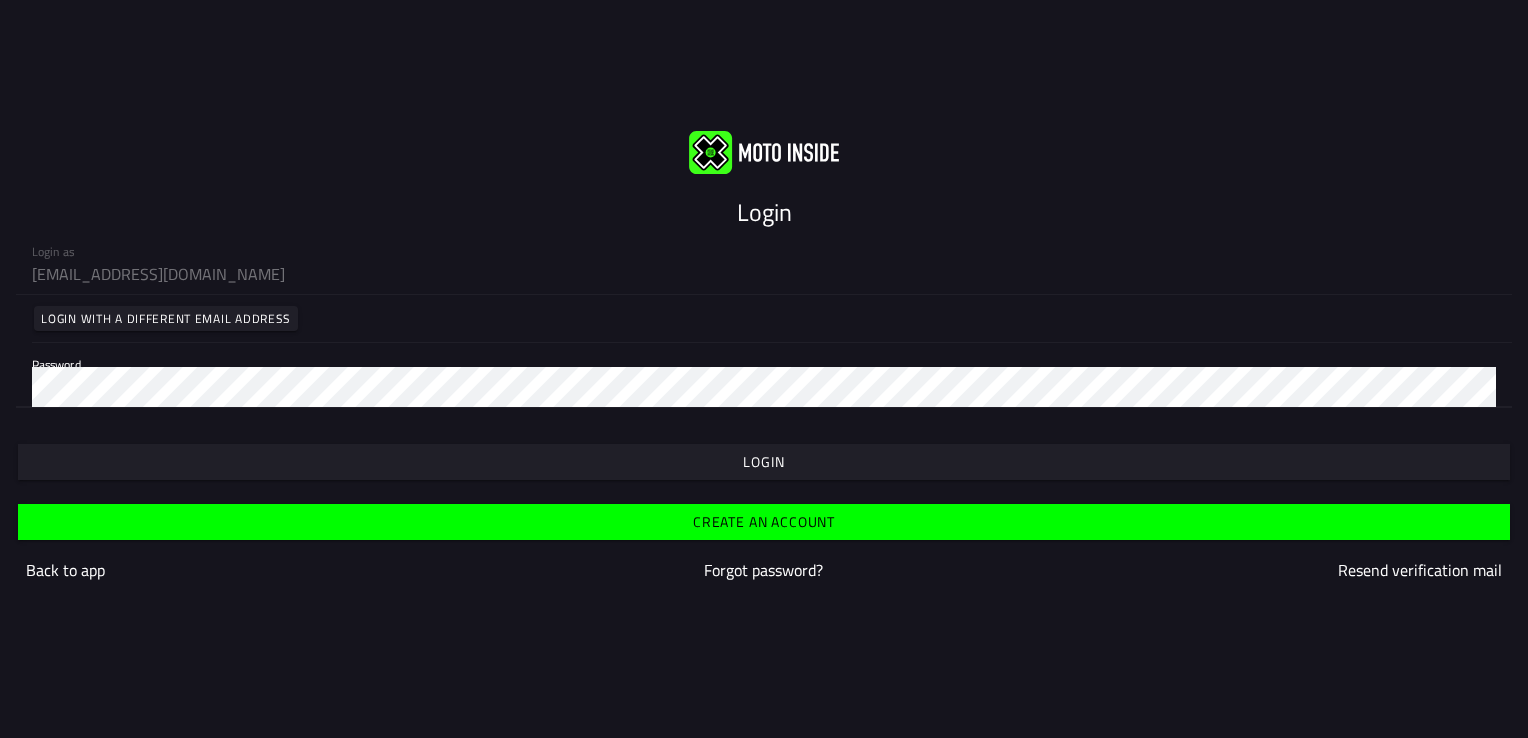 click at bounding box center [763, 462] 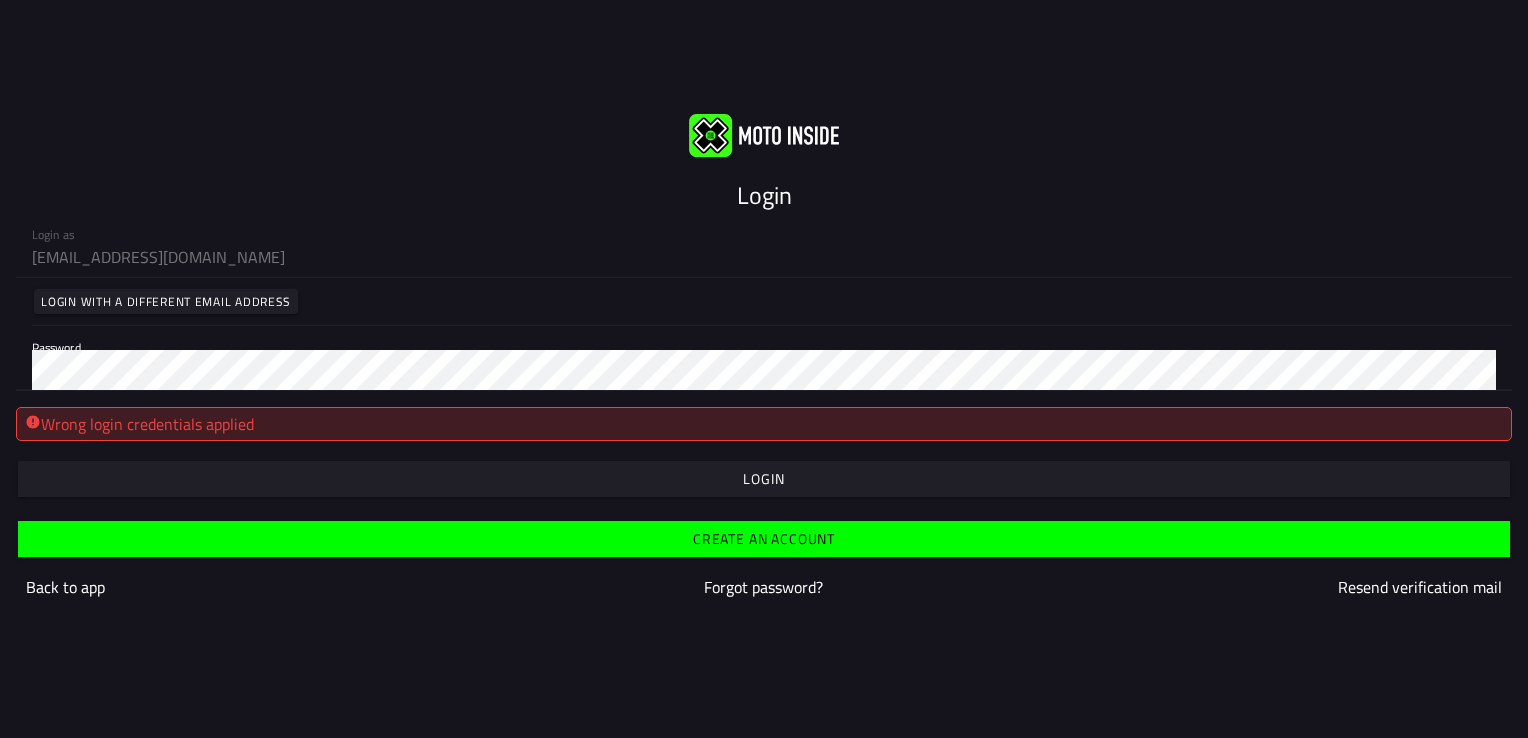 click at bounding box center [763, 479] 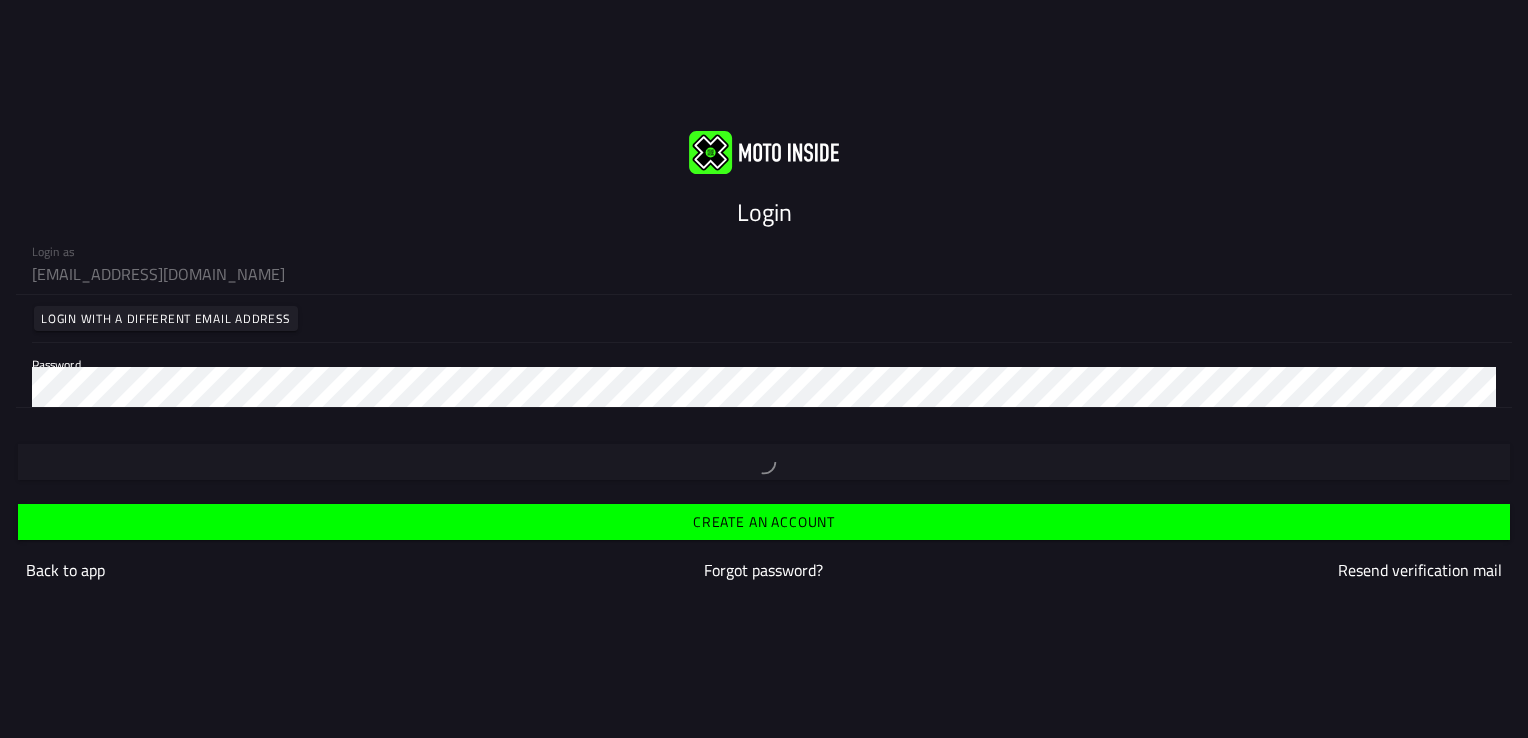 type 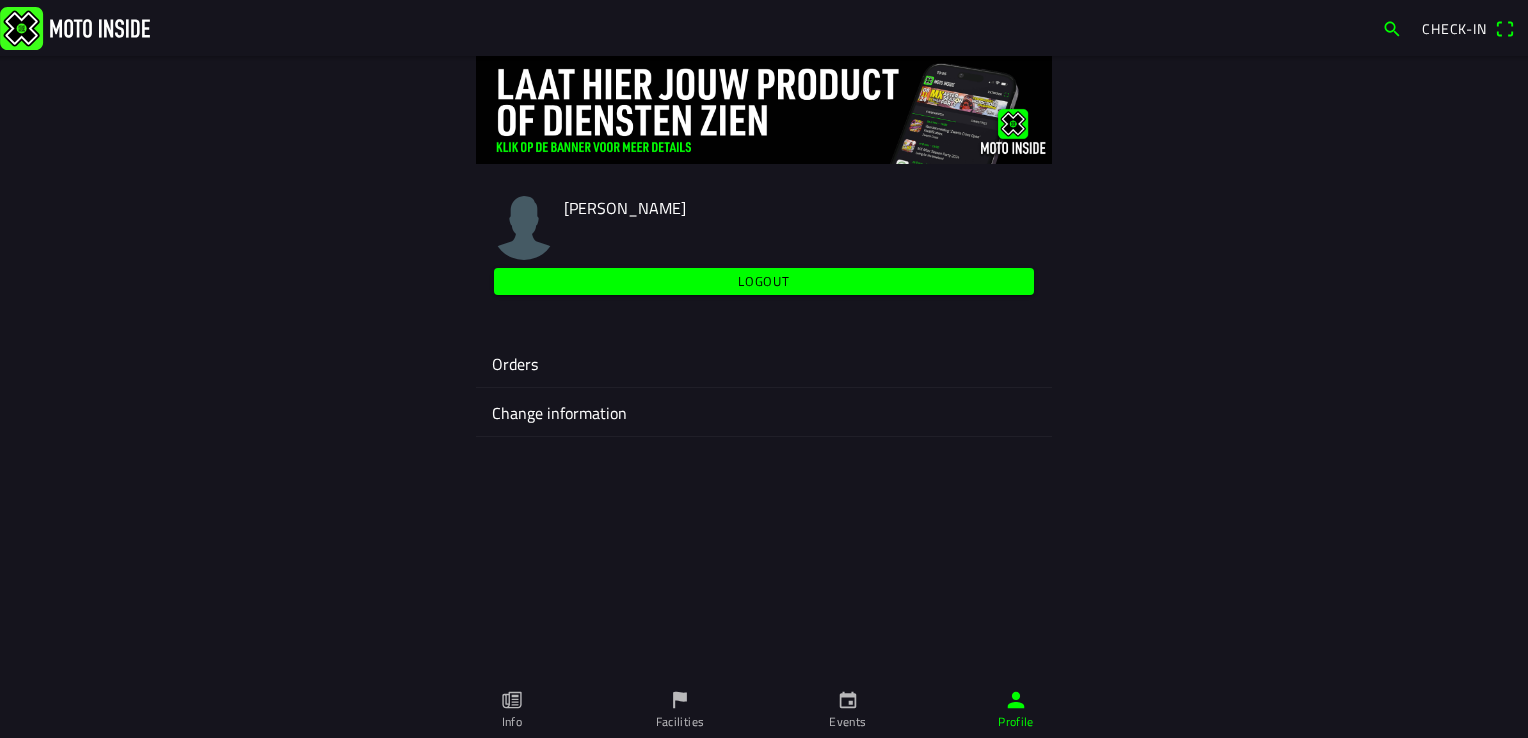 click on "Events" at bounding box center [848, 710] 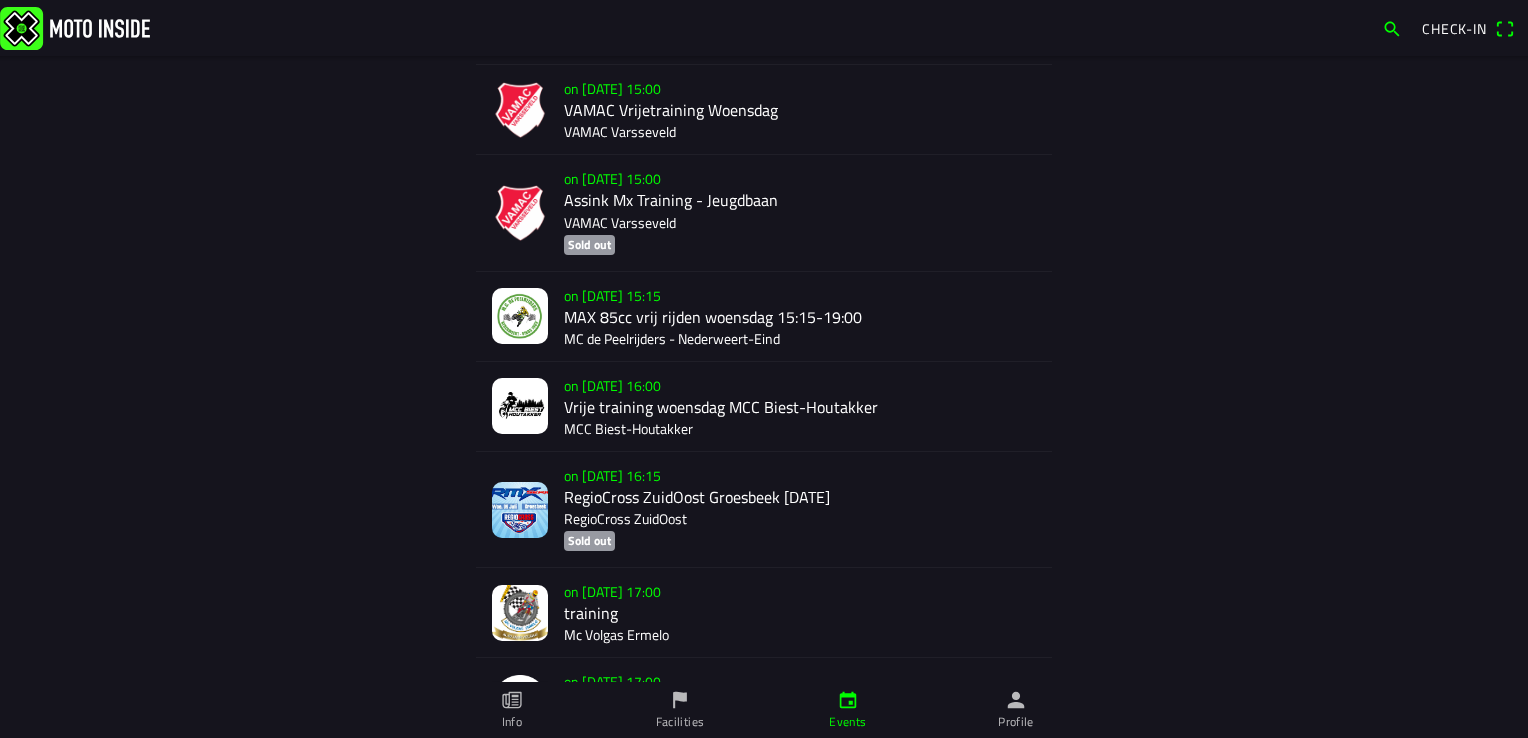 scroll, scrollTop: 0, scrollLeft: 0, axis: both 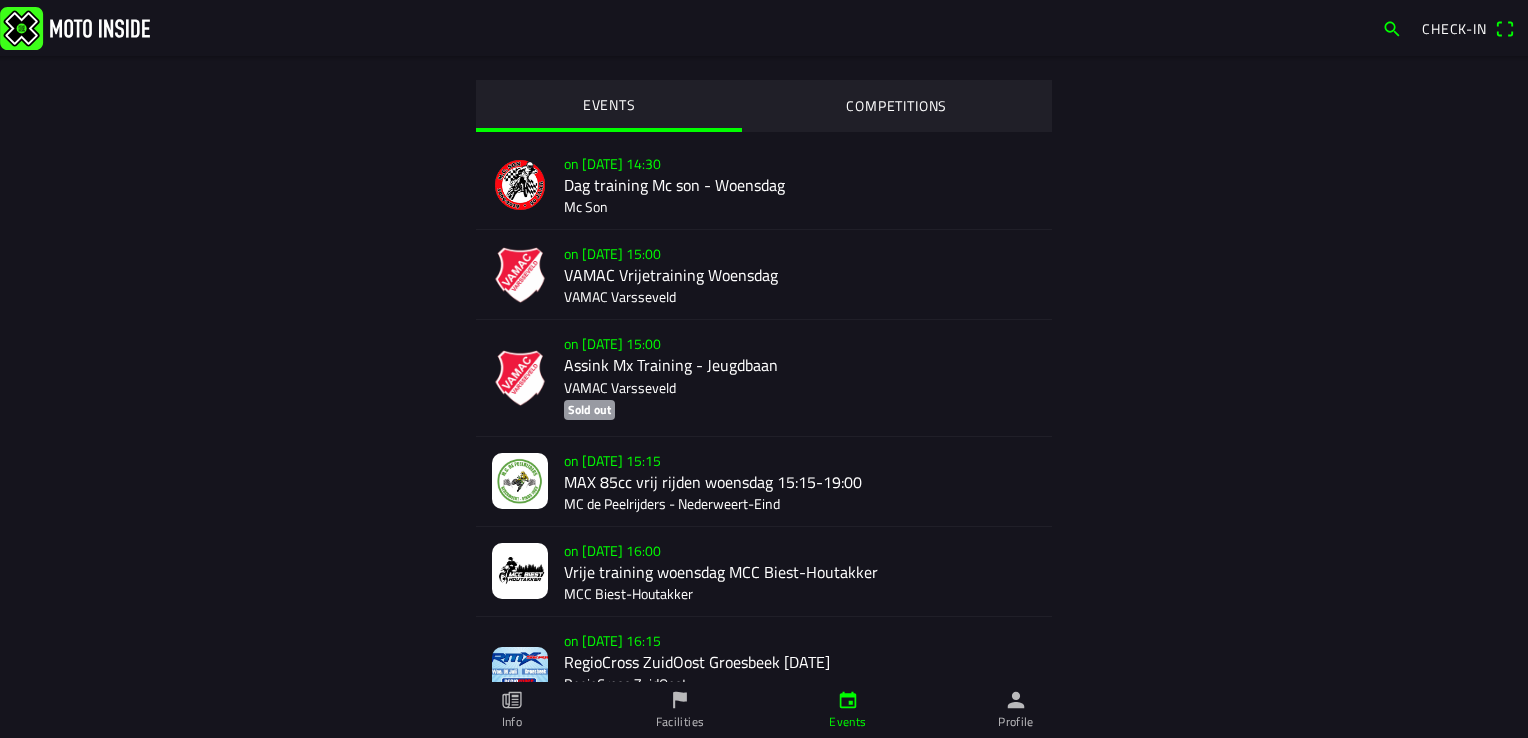 click on "Info" at bounding box center (512, 710) 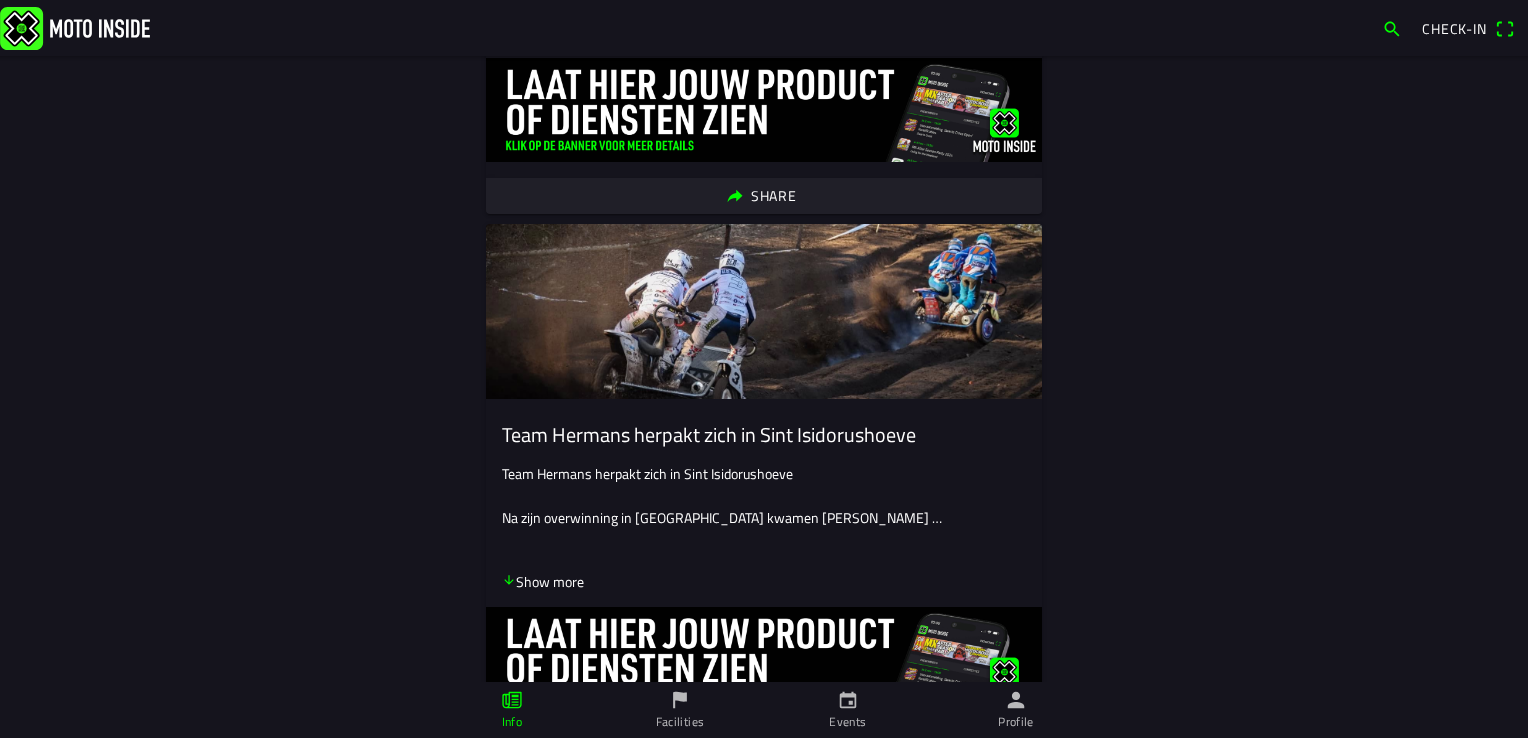 scroll, scrollTop: 3818, scrollLeft: 0, axis: vertical 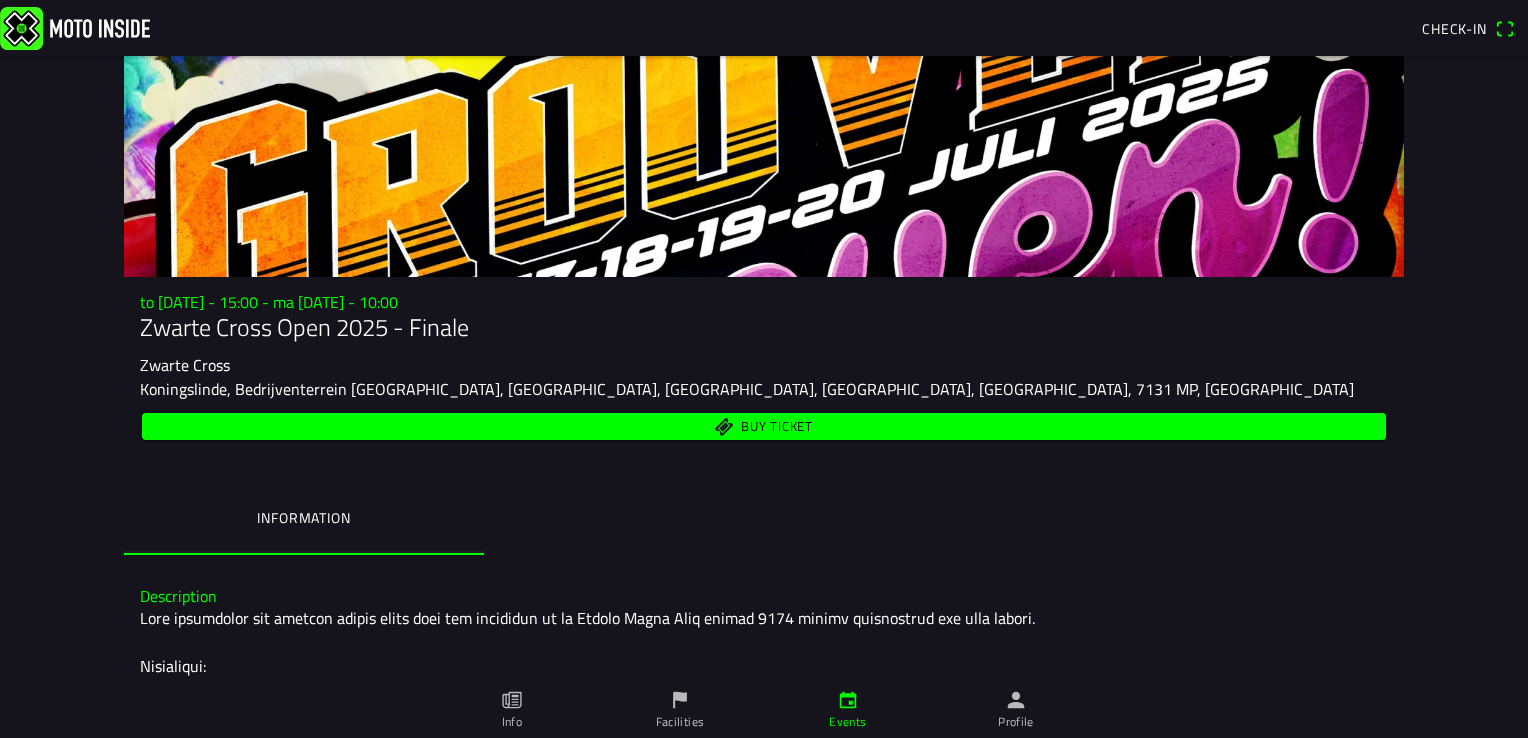 click on "Buy ticket" at bounding box center (764, 426) 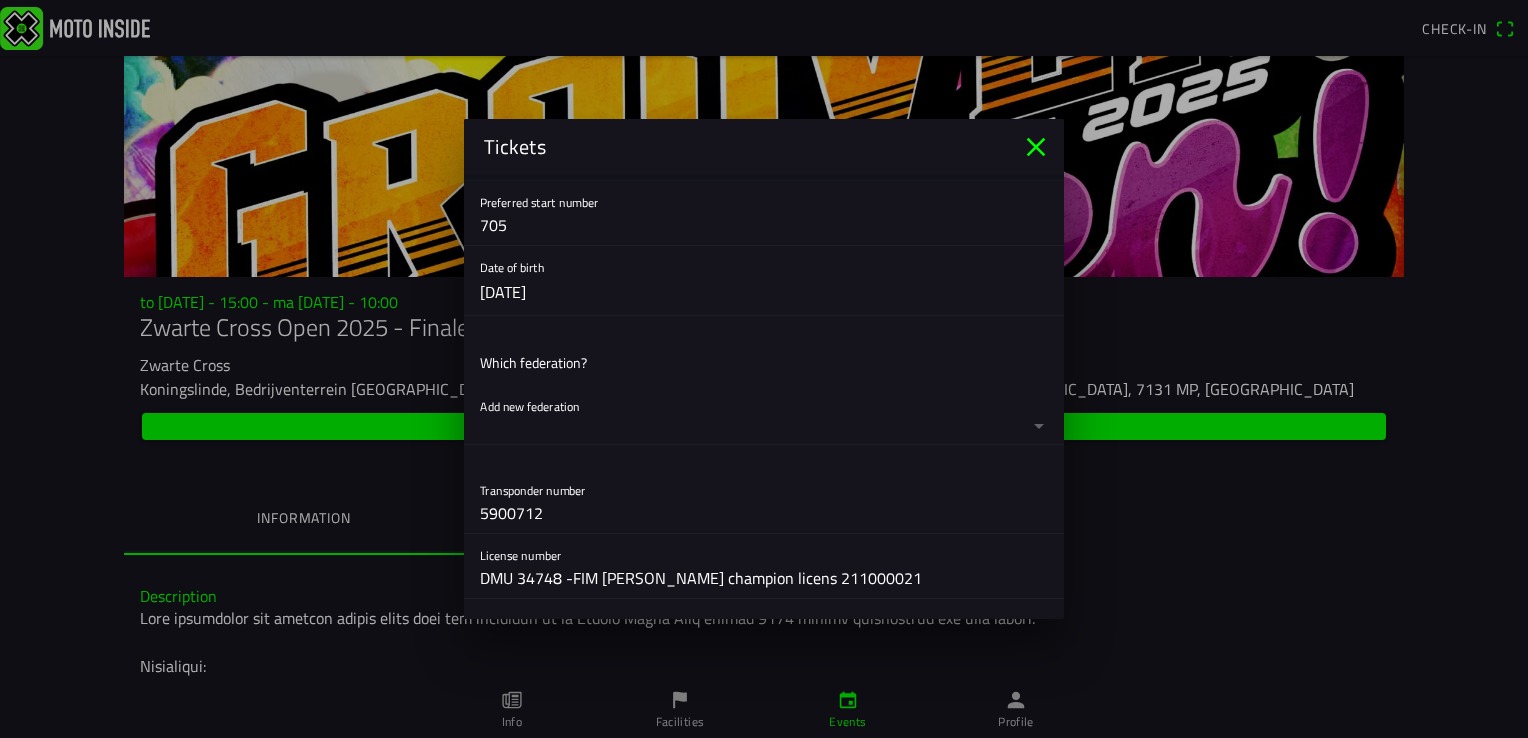 scroll, scrollTop: 285, scrollLeft: 0, axis: vertical 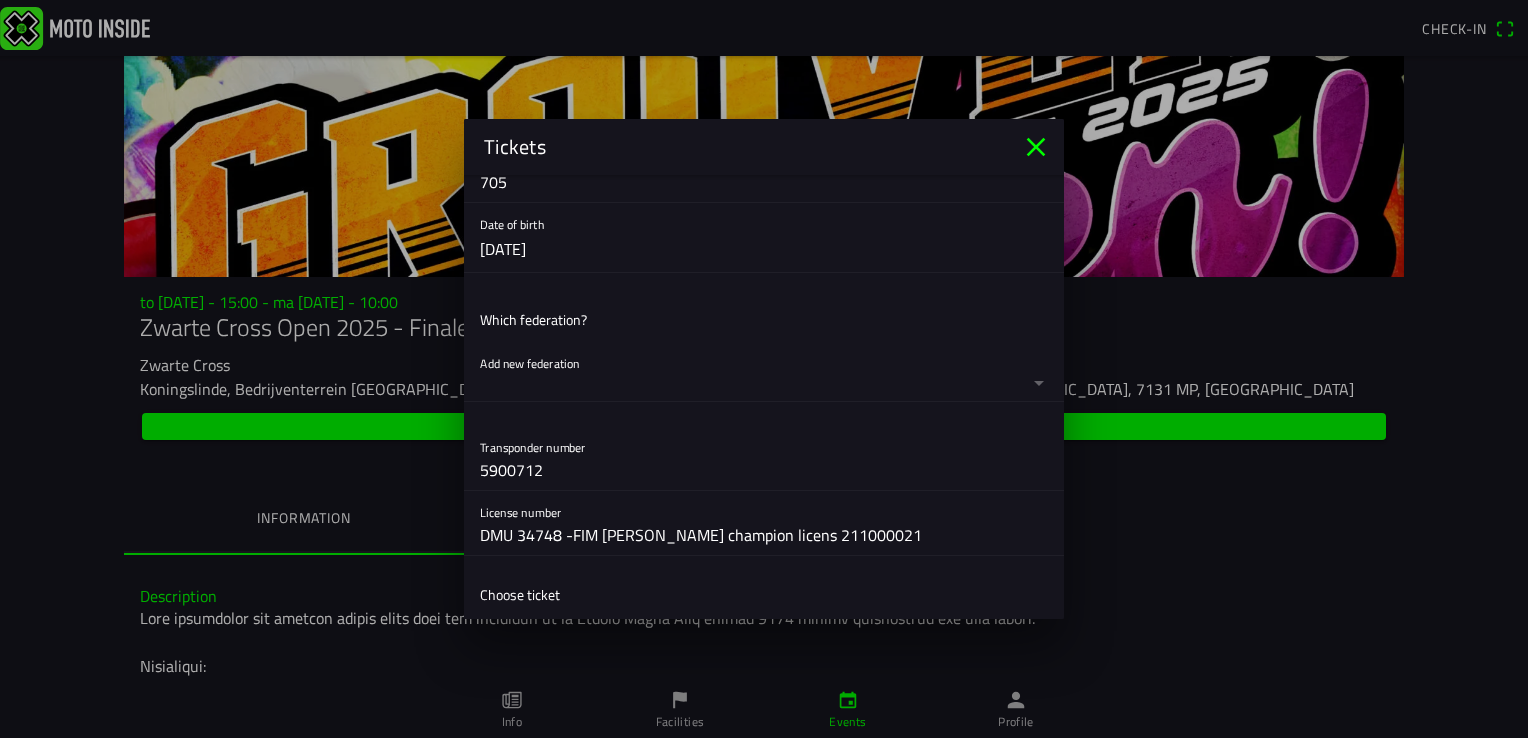 click 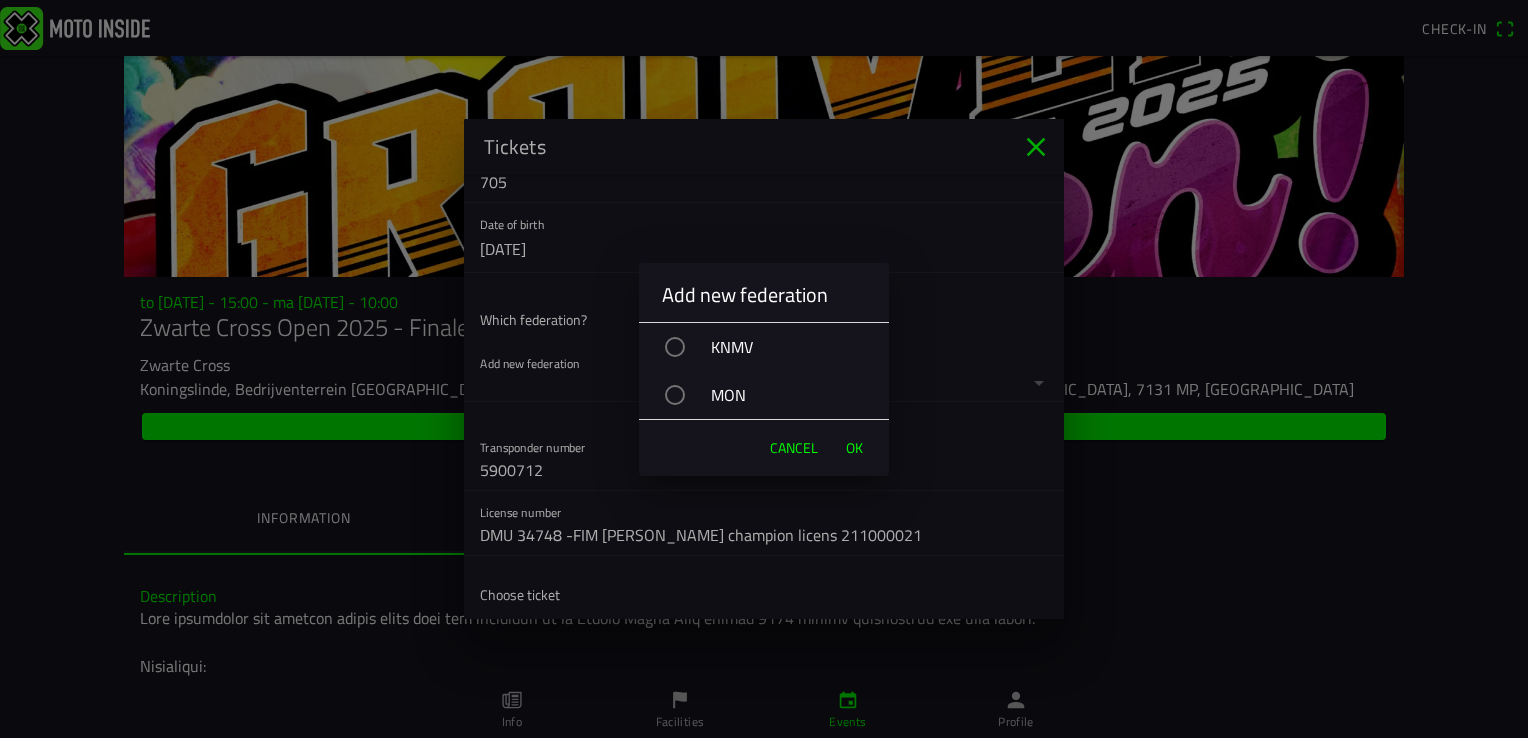 click at bounding box center [675, 347] 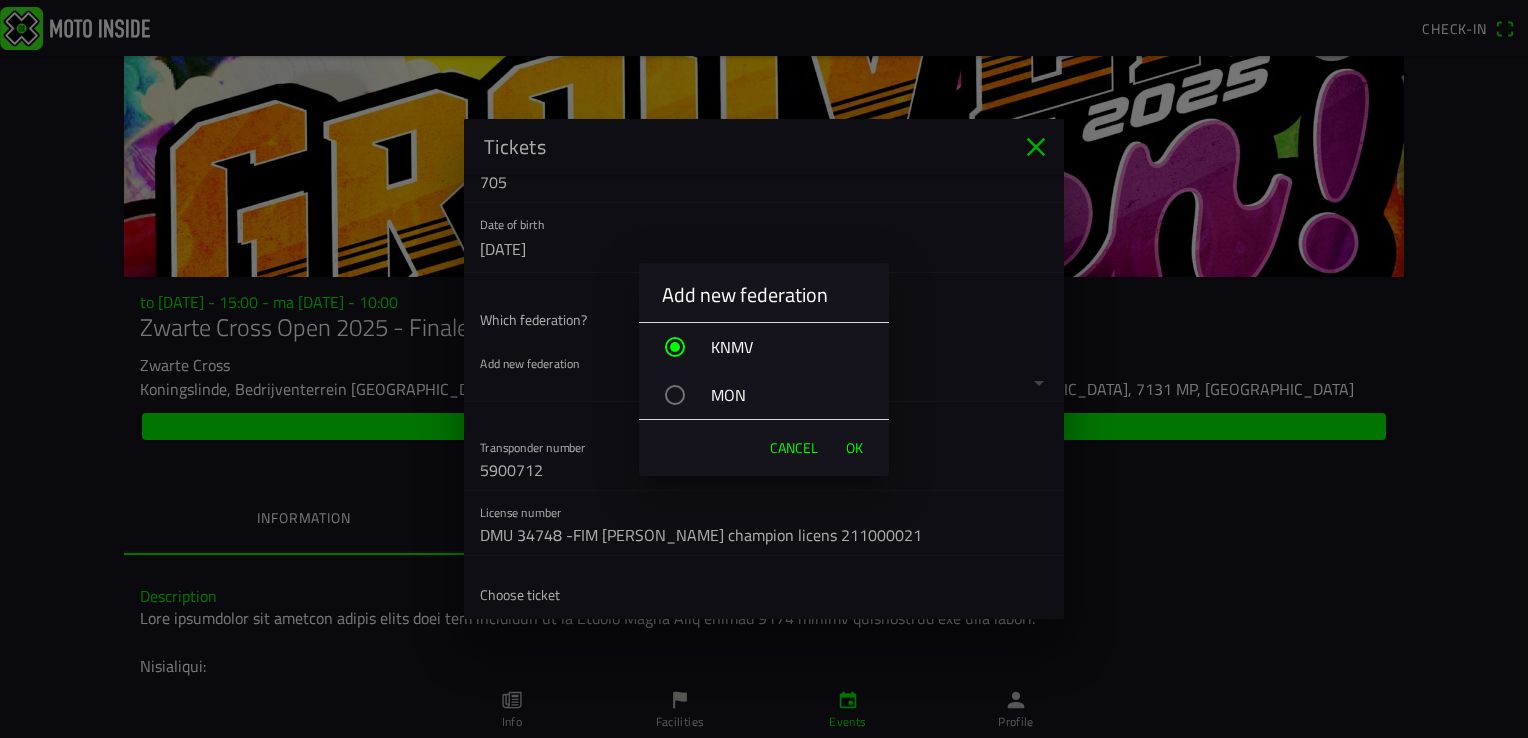 click on "OK" at bounding box center [854, 448] 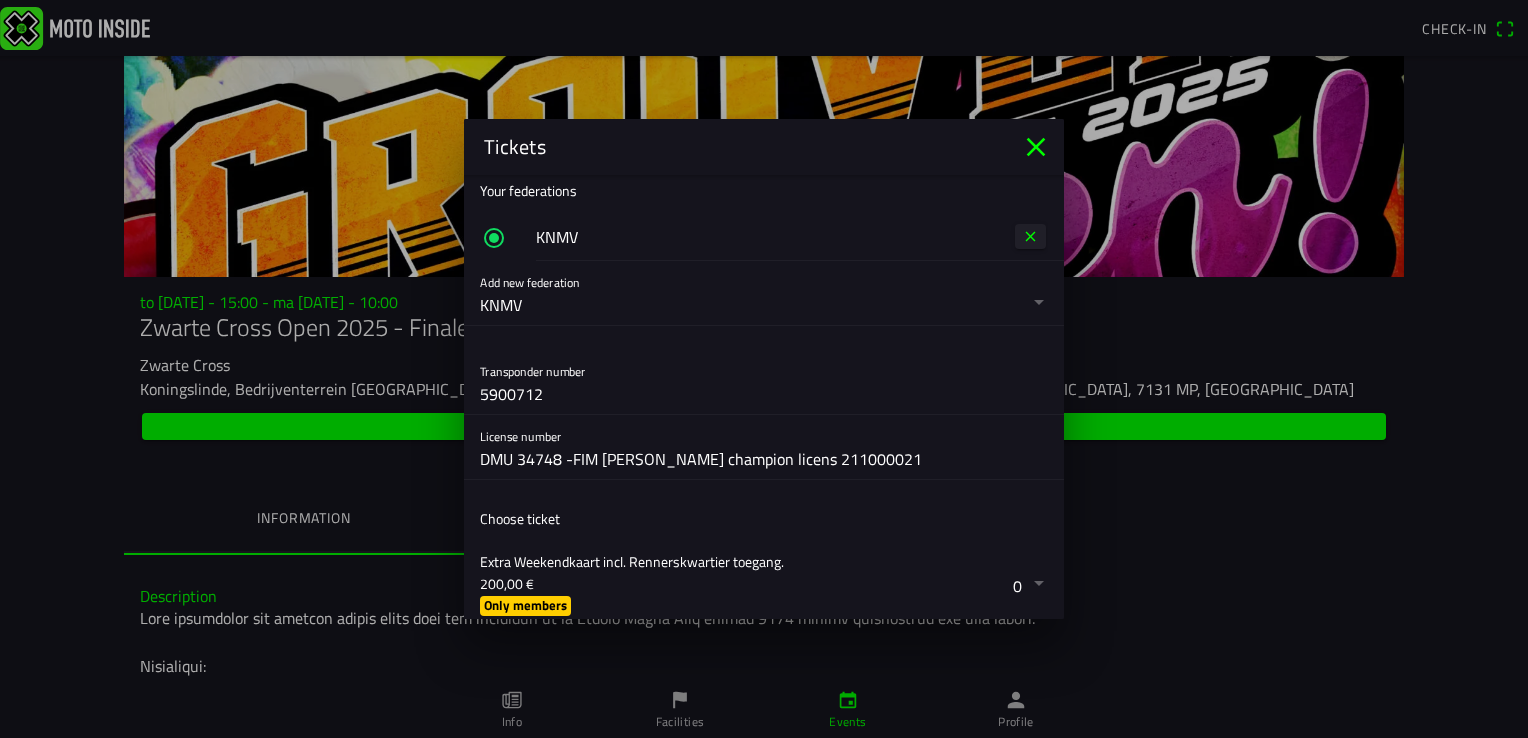 scroll, scrollTop: 530, scrollLeft: 0, axis: vertical 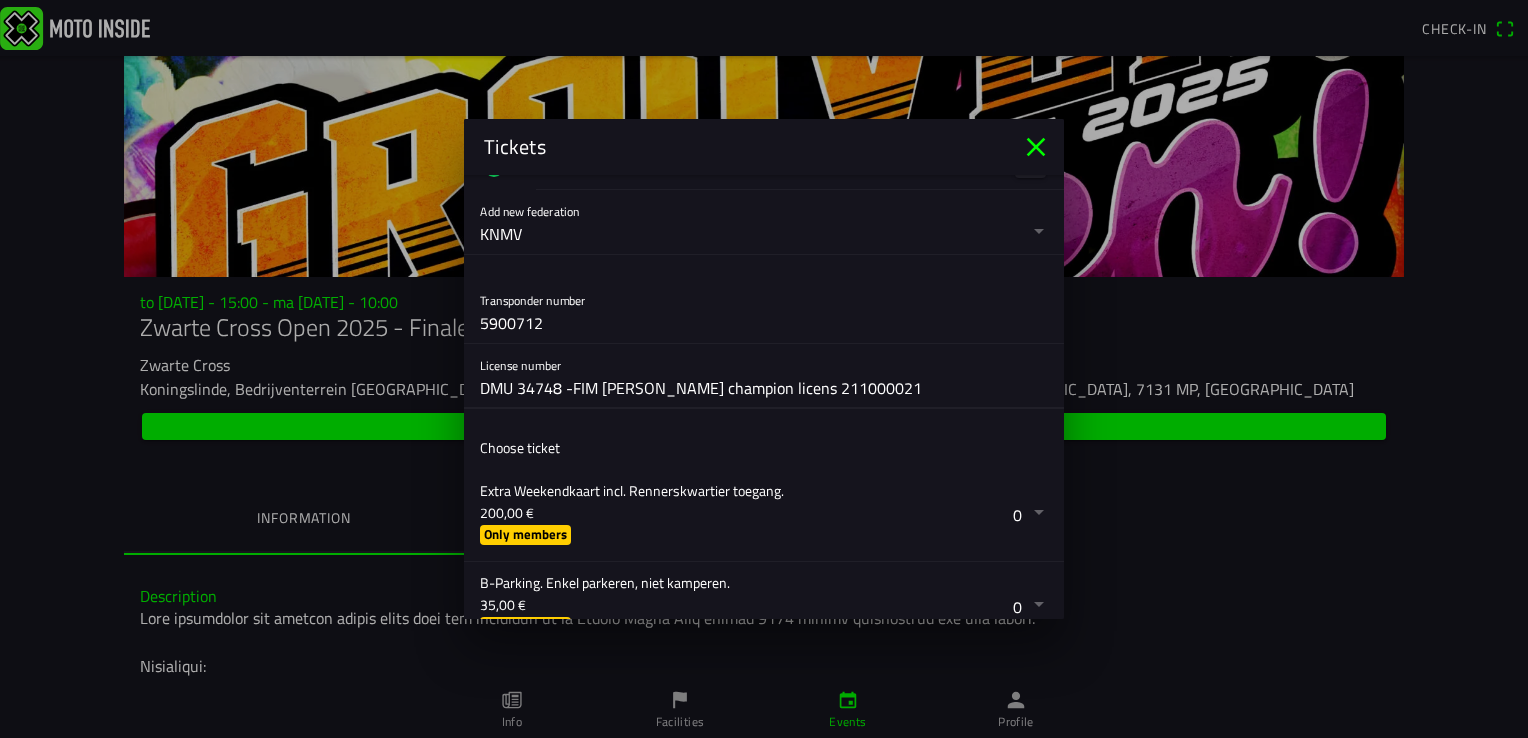 click on "DMU 34748 -FIM wold champion licens 211000021" 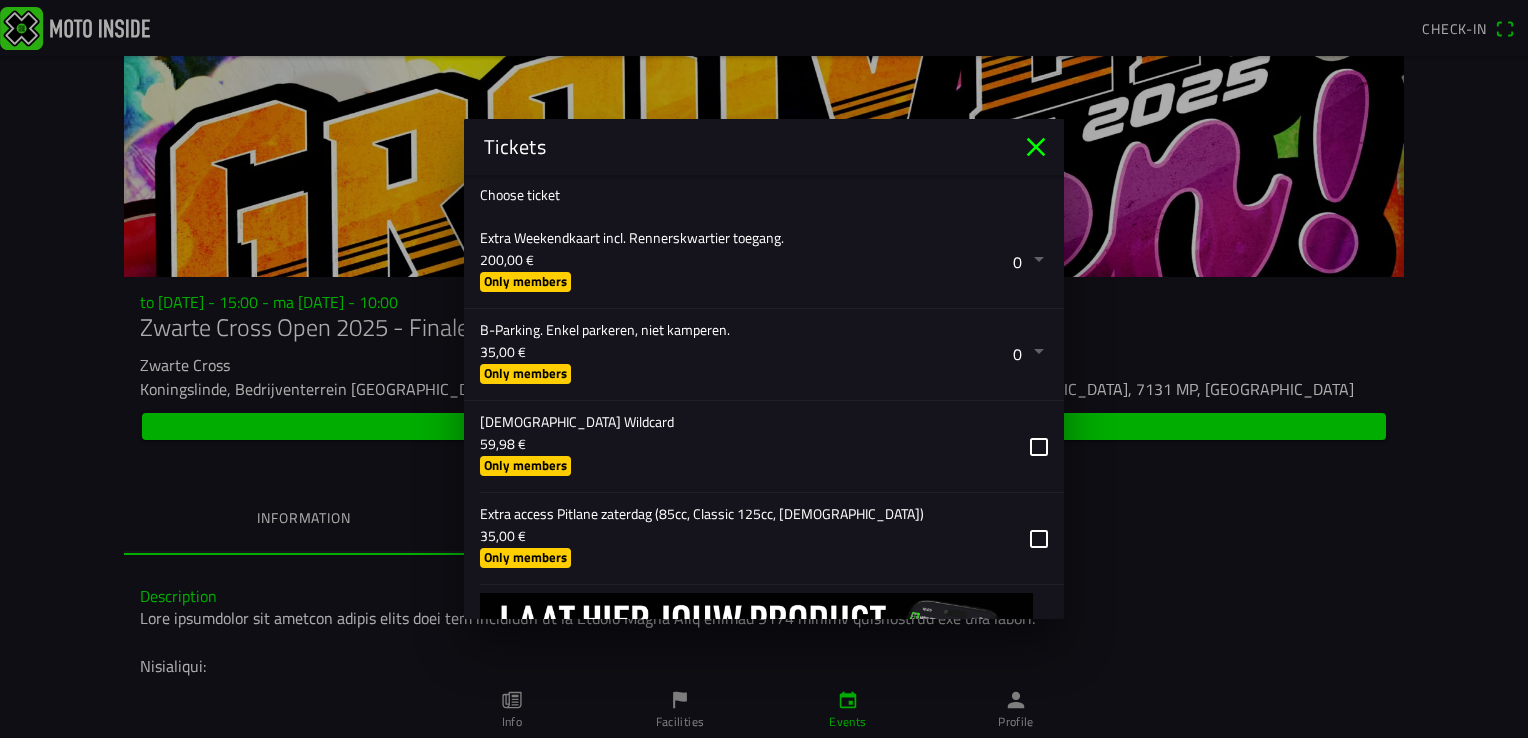 scroll, scrollTop: 816, scrollLeft: 0, axis: vertical 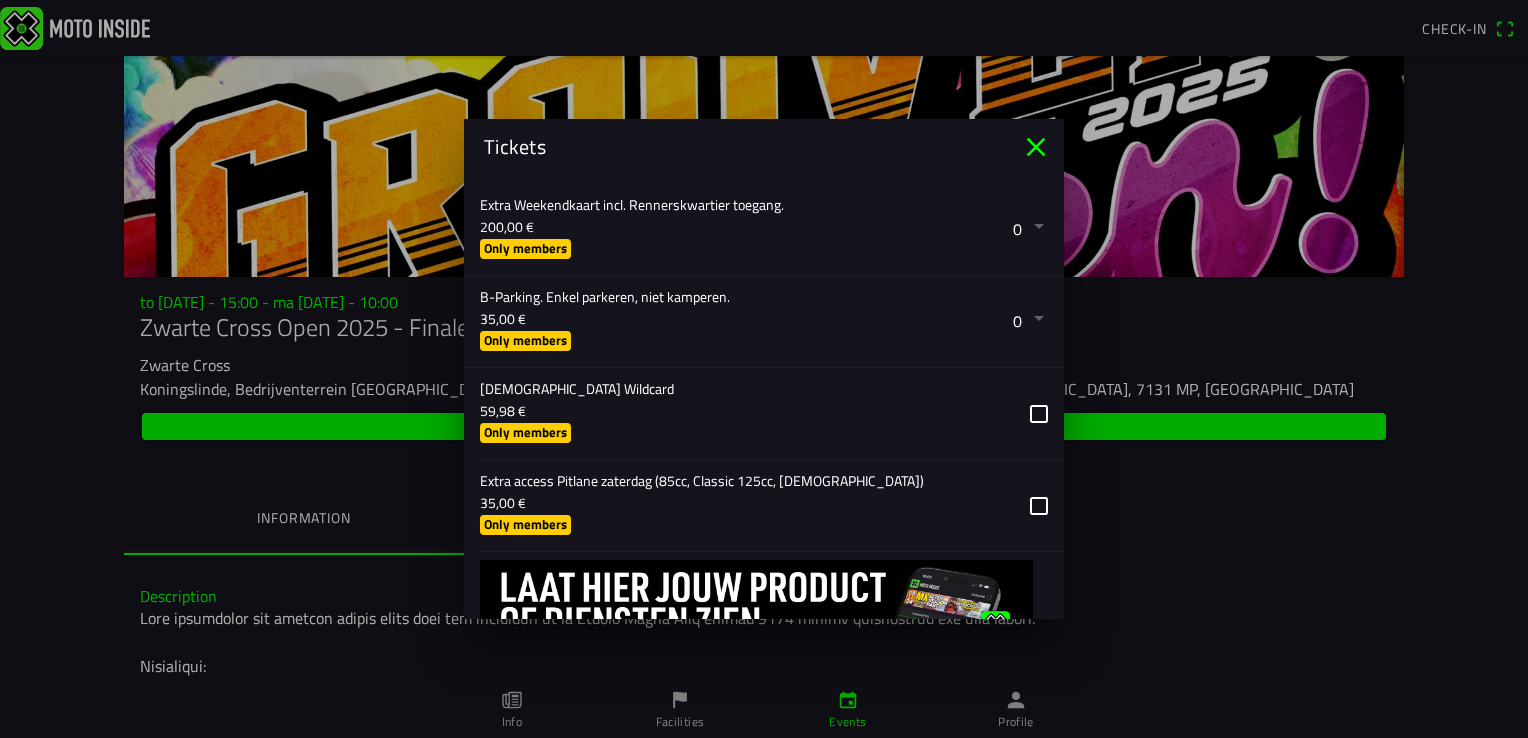 type on "Day Licence" 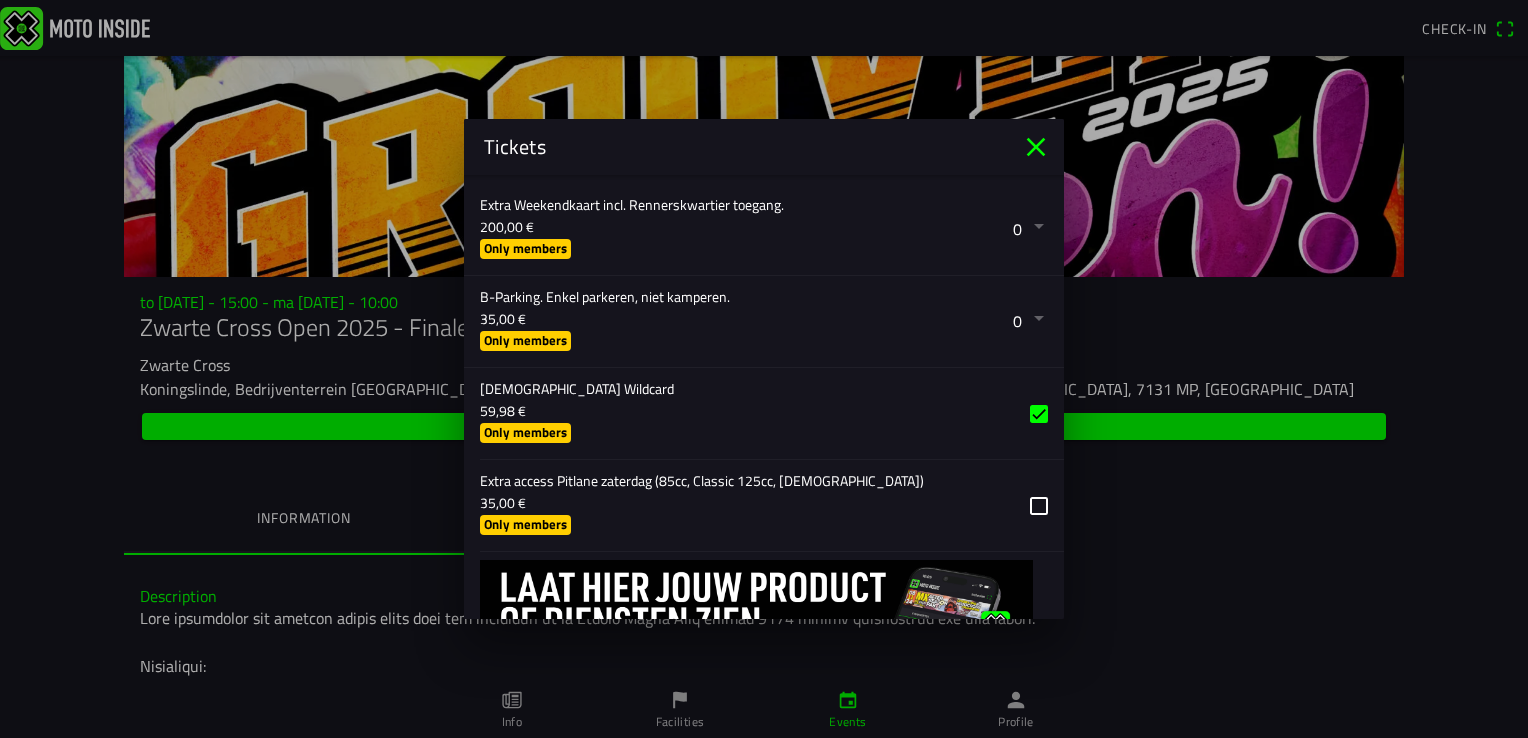 click 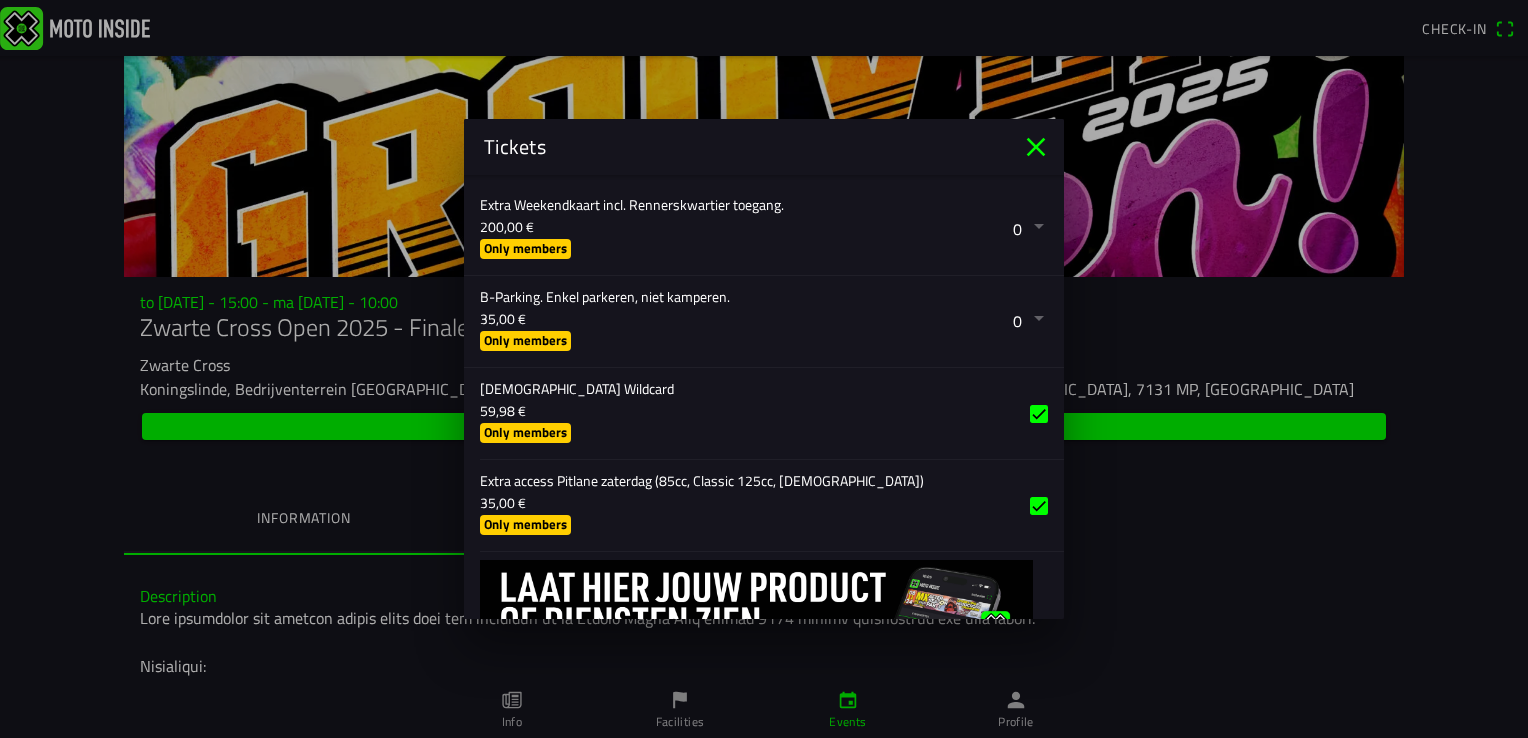 scroll, scrollTop: 916, scrollLeft: 0, axis: vertical 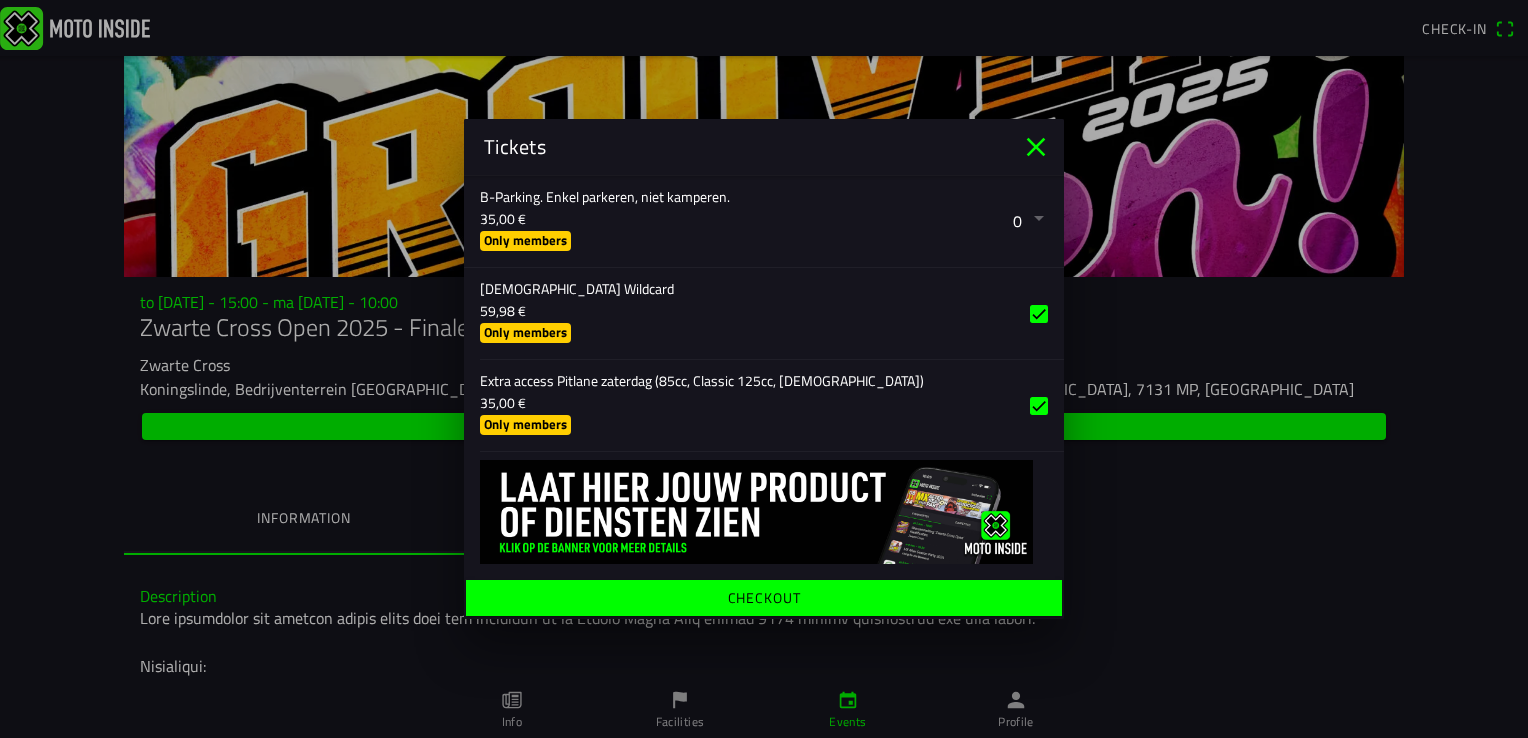 click on "Checkout" 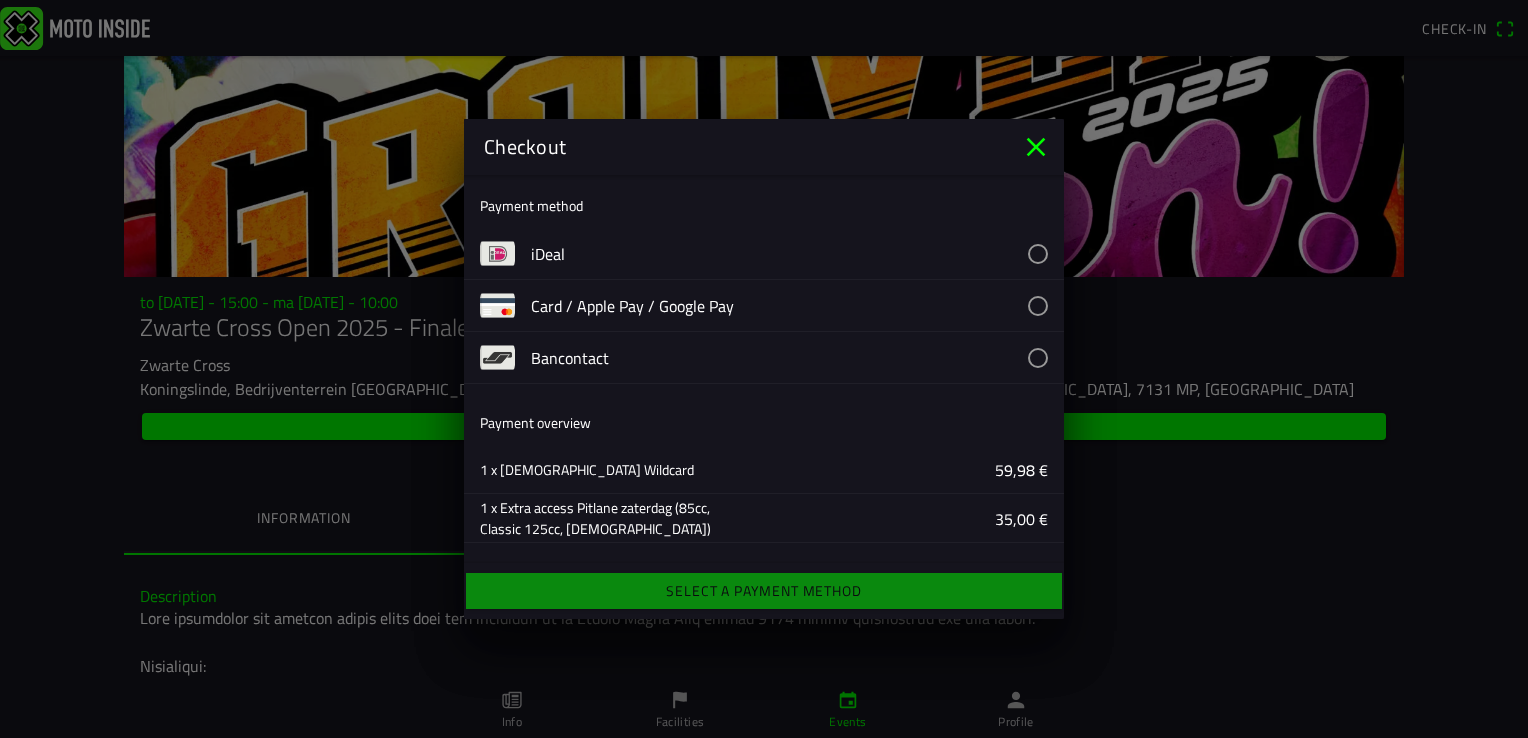 click 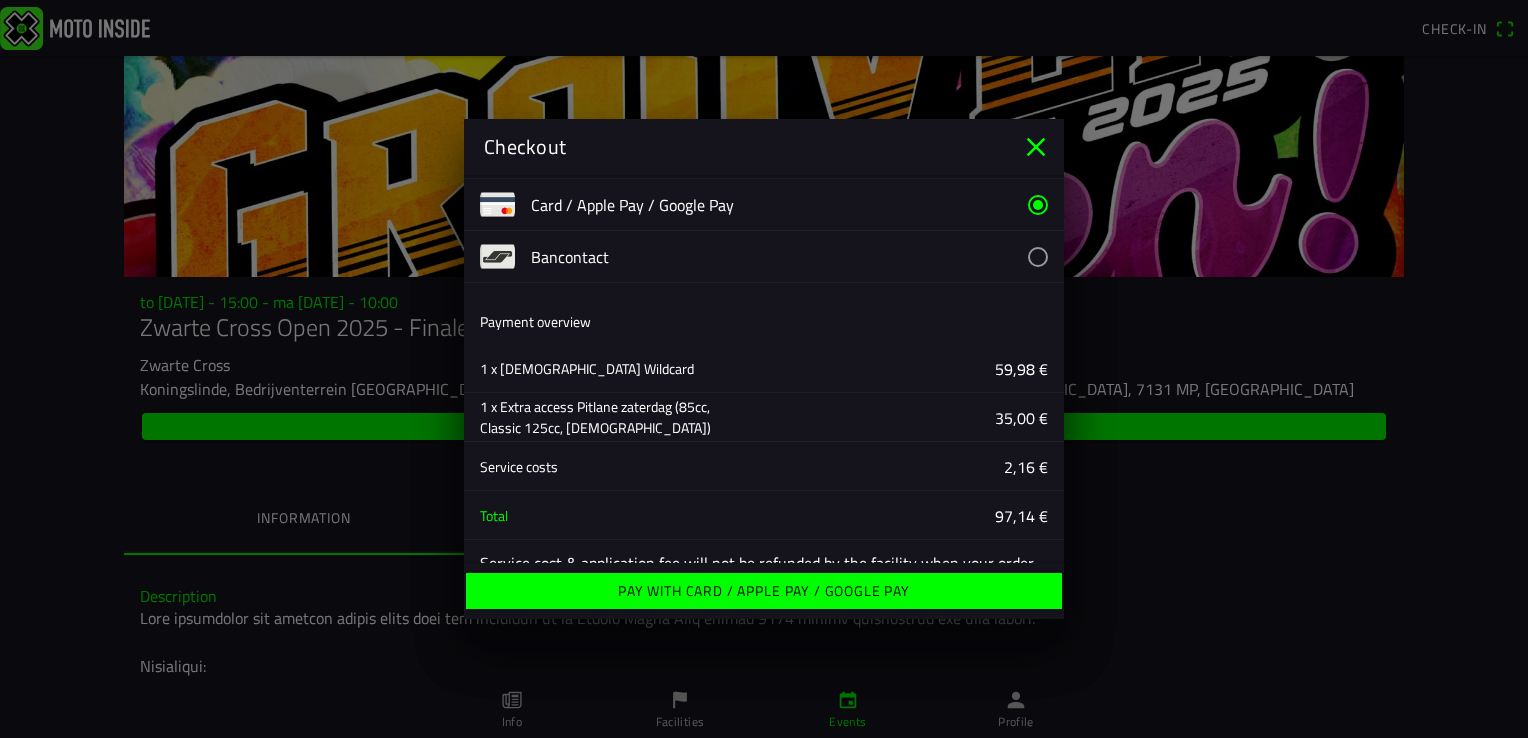 scroll, scrollTop: 154, scrollLeft: 0, axis: vertical 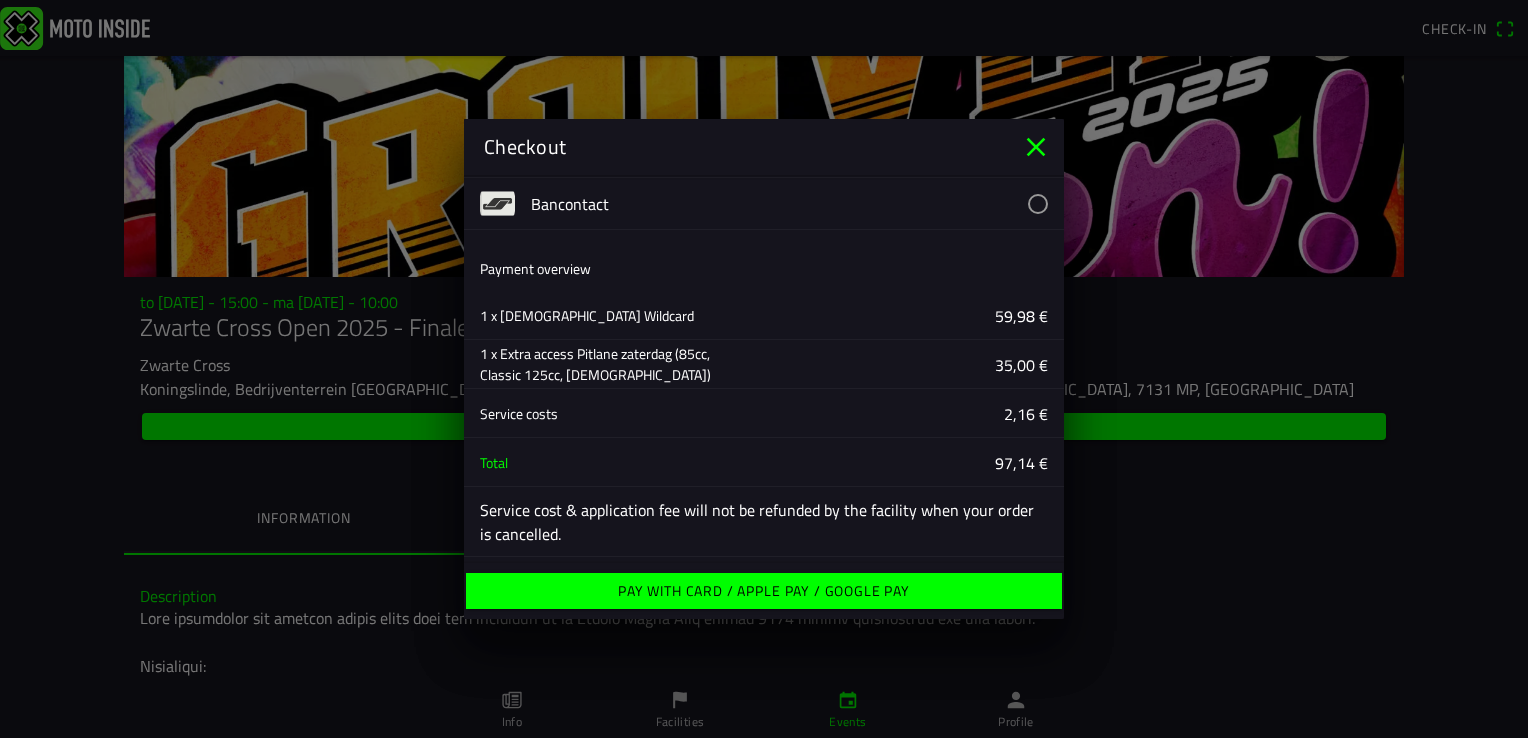 click on "Pay with Card / Apple Pay / Google Pay" 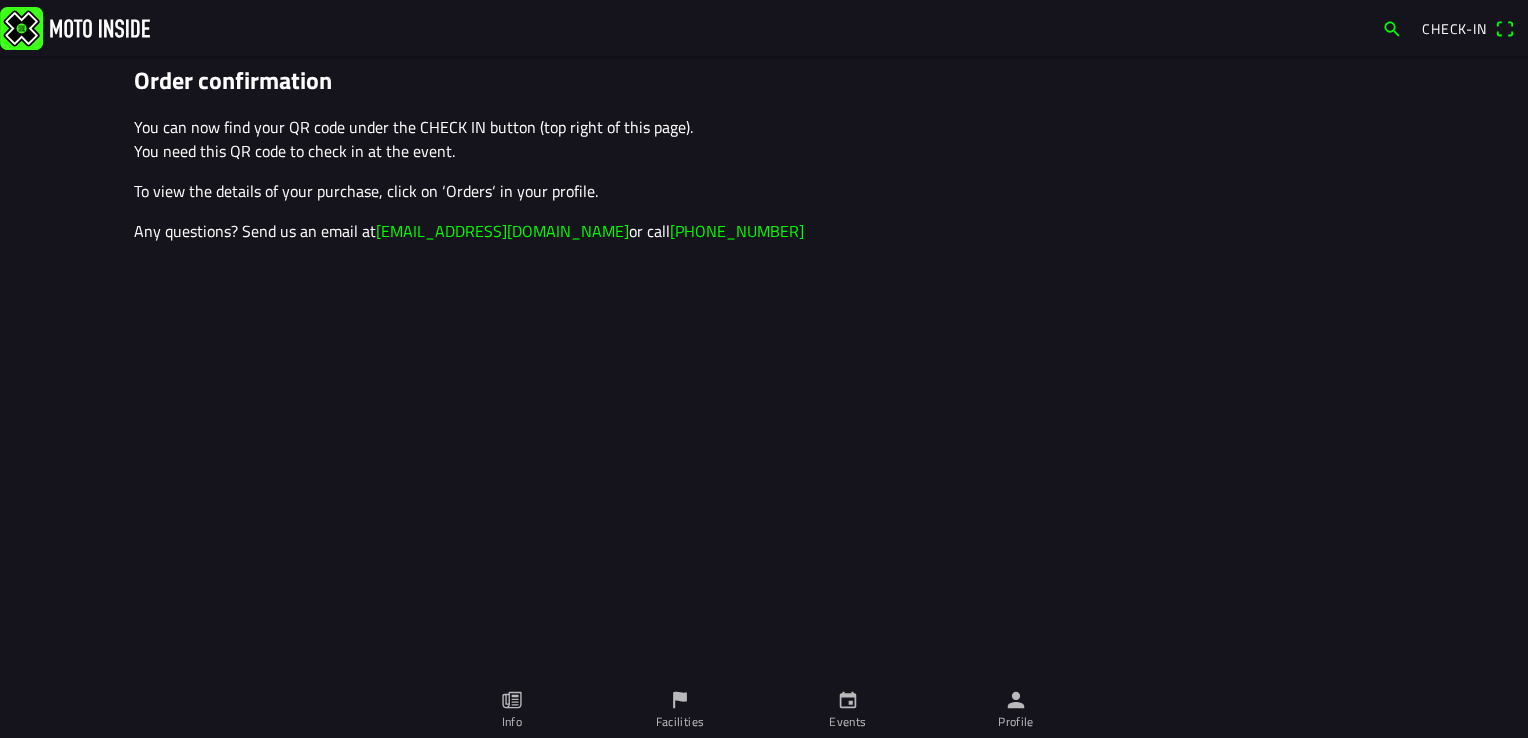 scroll, scrollTop: 0, scrollLeft: 0, axis: both 